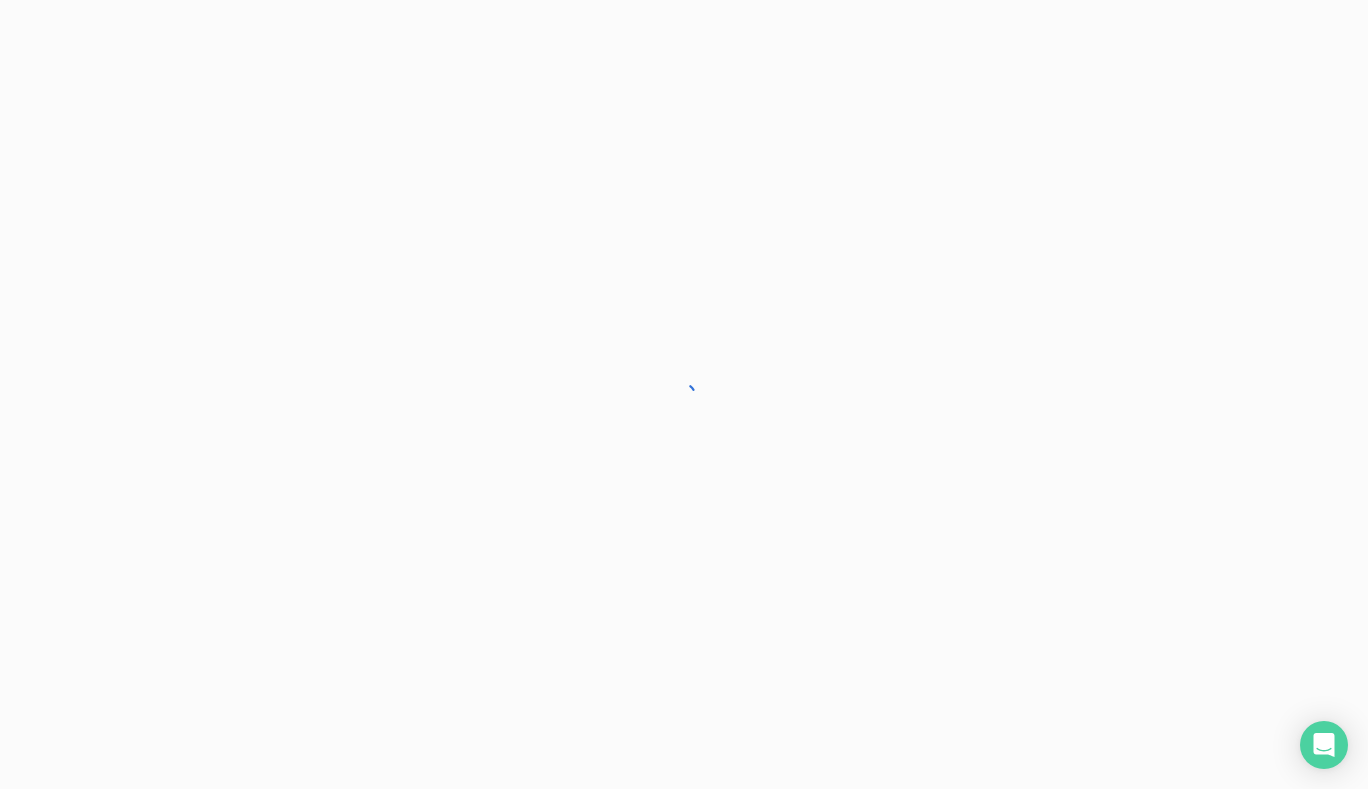 scroll, scrollTop: 0, scrollLeft: 0, axis: both 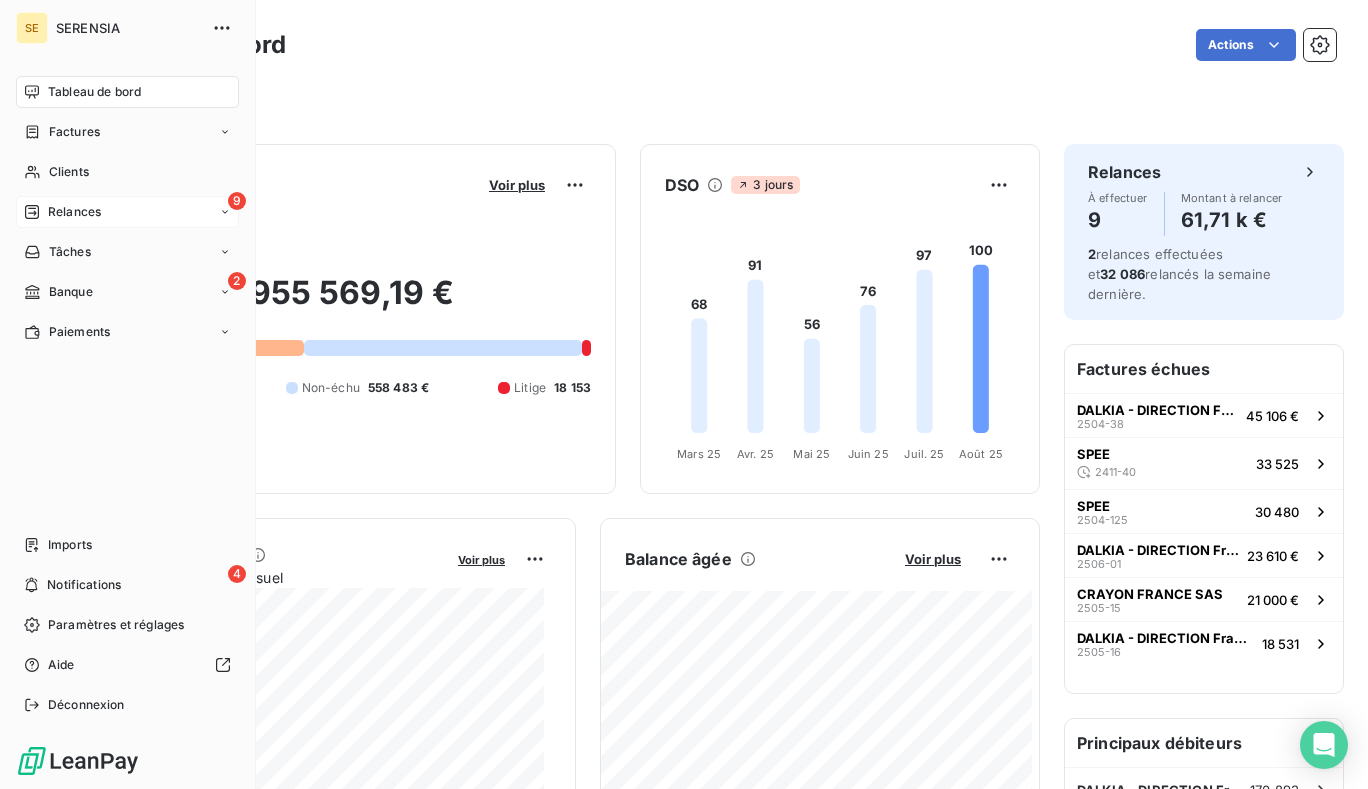 click on "9 Relances" at bounding box center (127, 212) 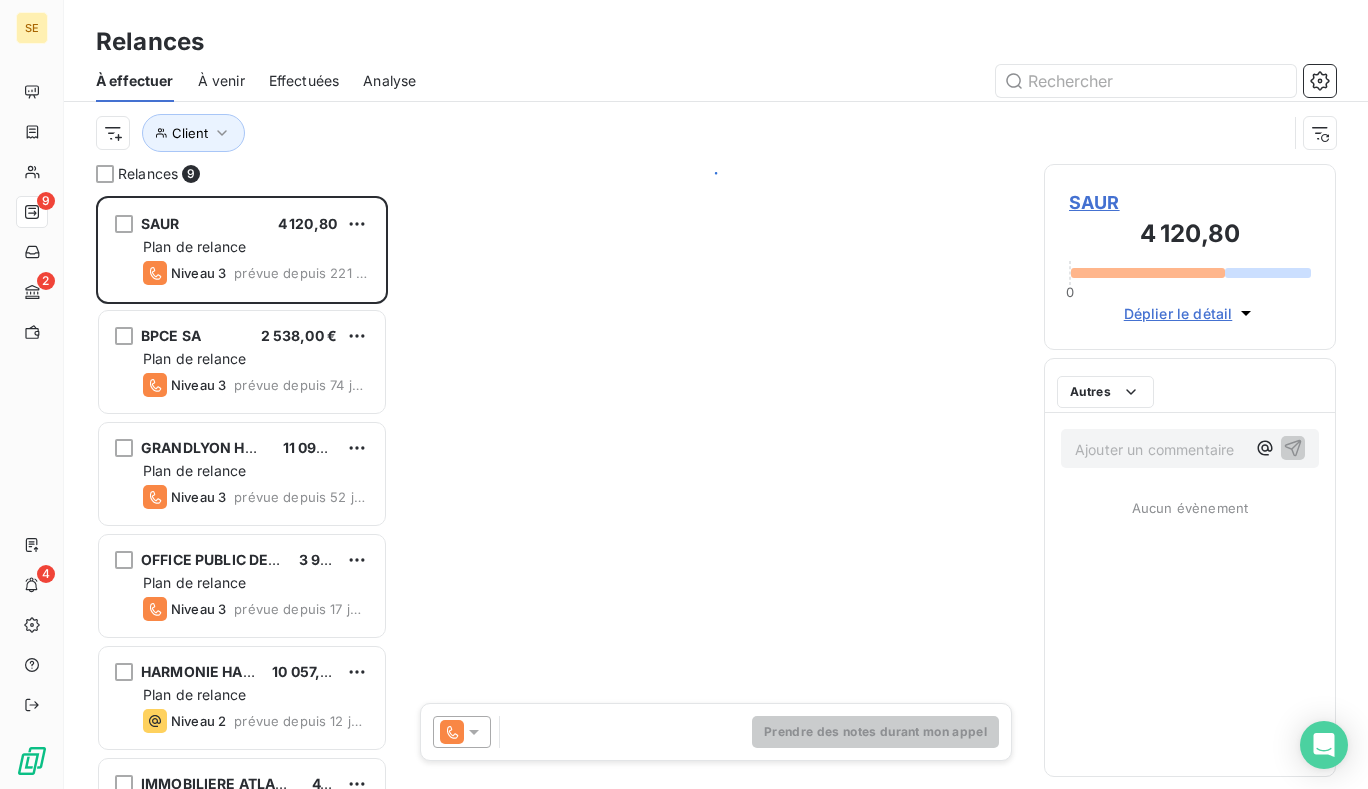 scroll, scrollTop: 16, scrollLeft: 16, axis: both 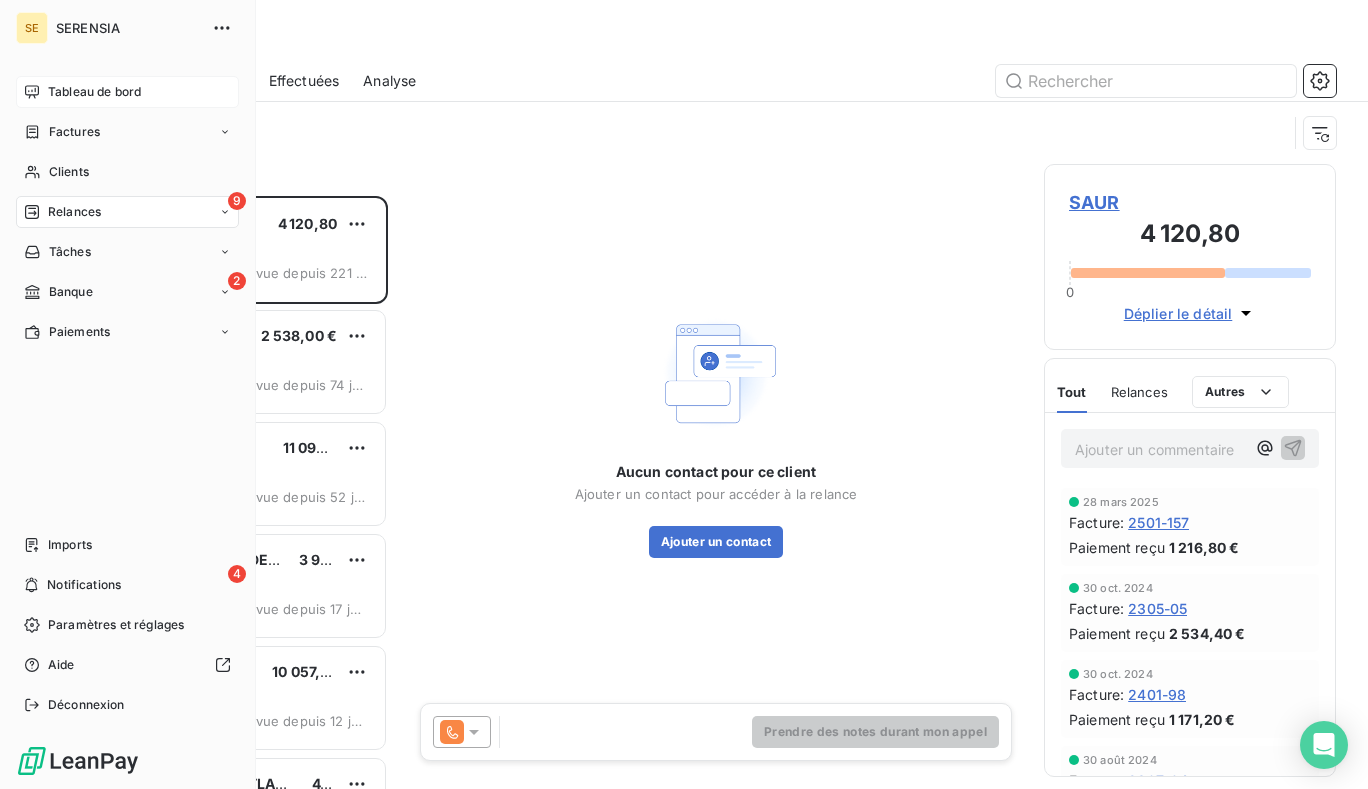 click on "Tableau de bord" at bounding box center (94, 92) 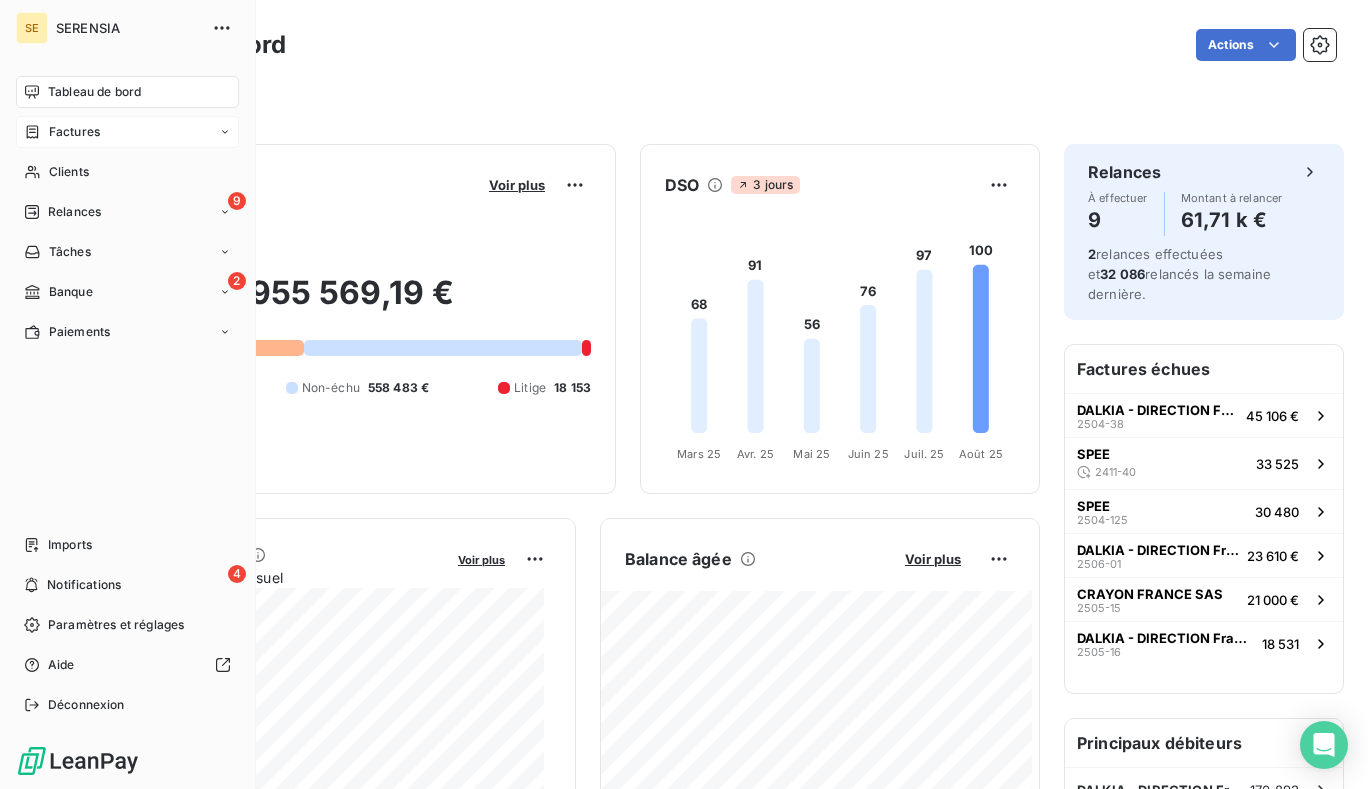click on "Factures" at bounding box center (62, 132) 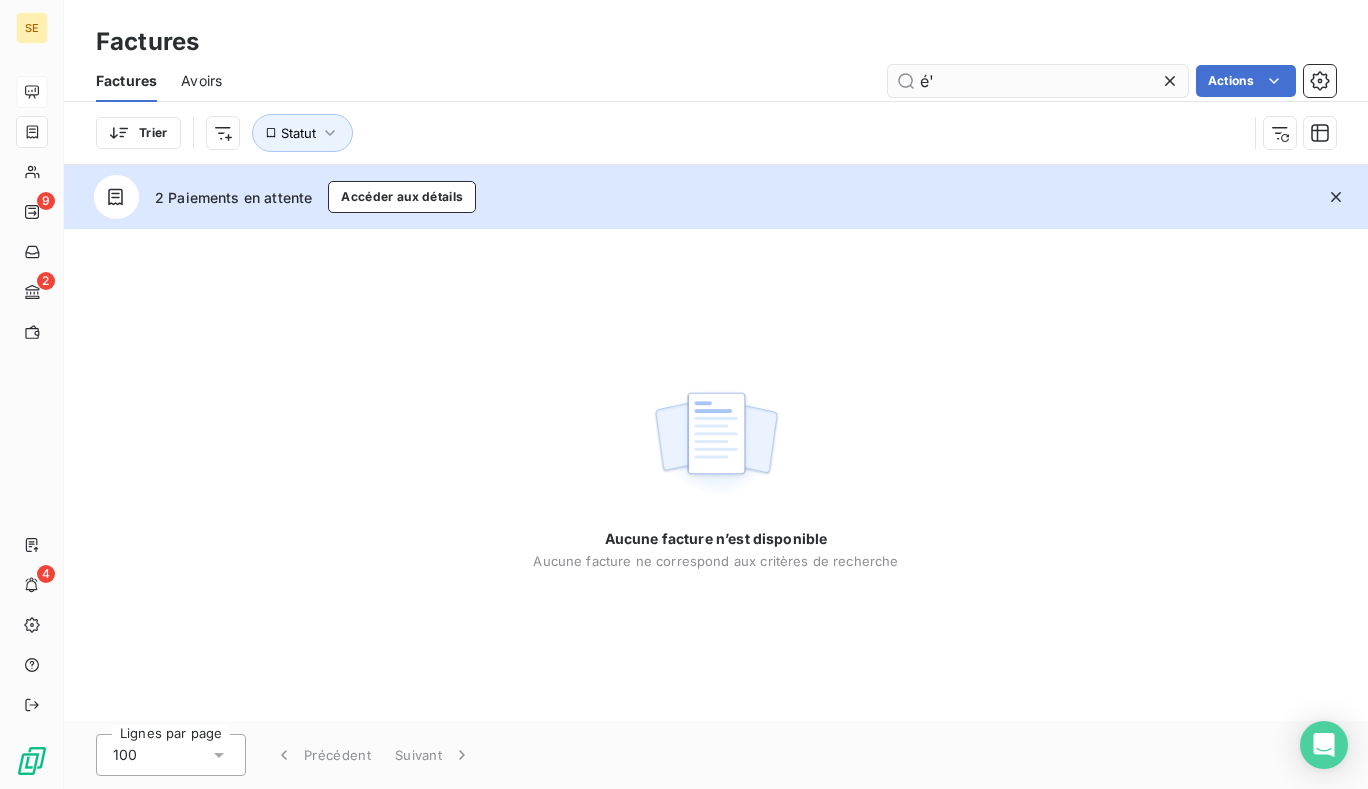 type on "é" 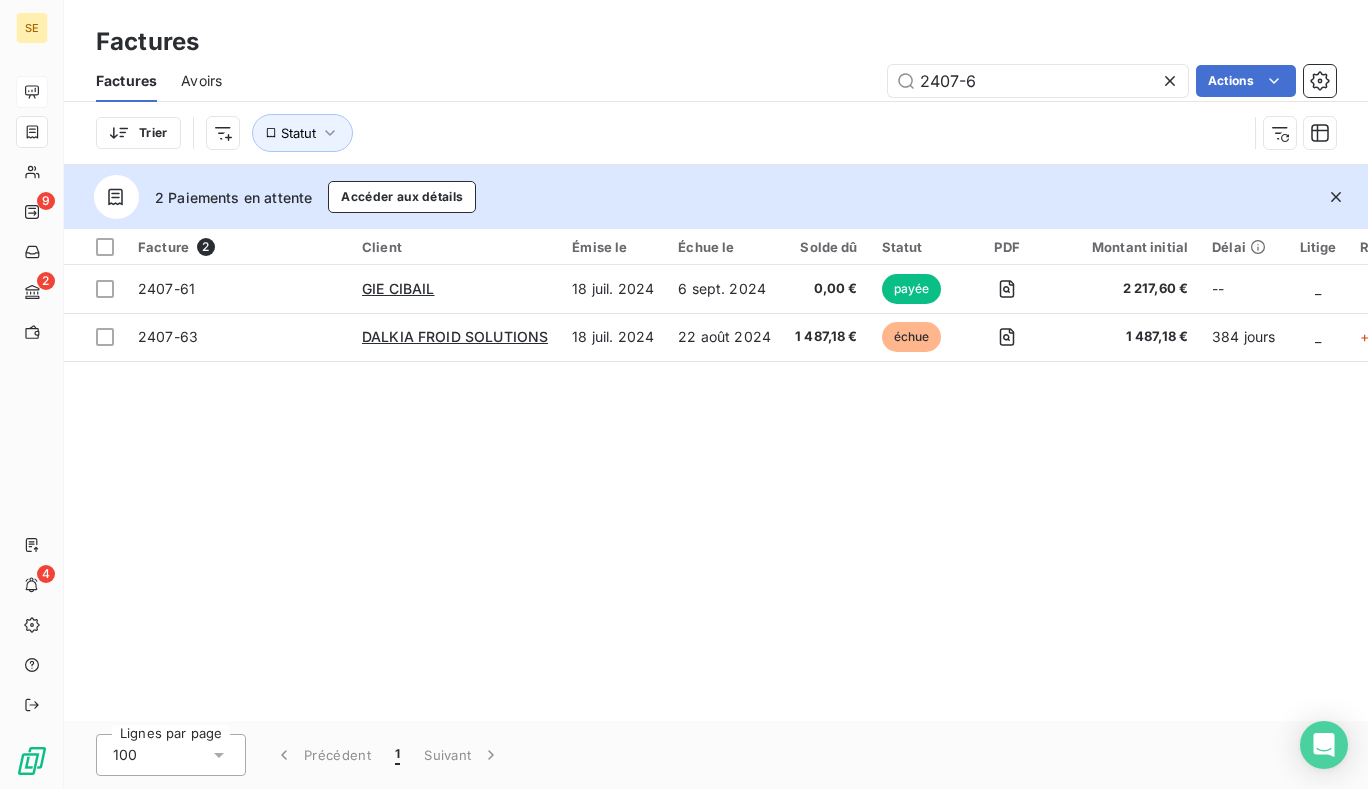 type on "2407-6" 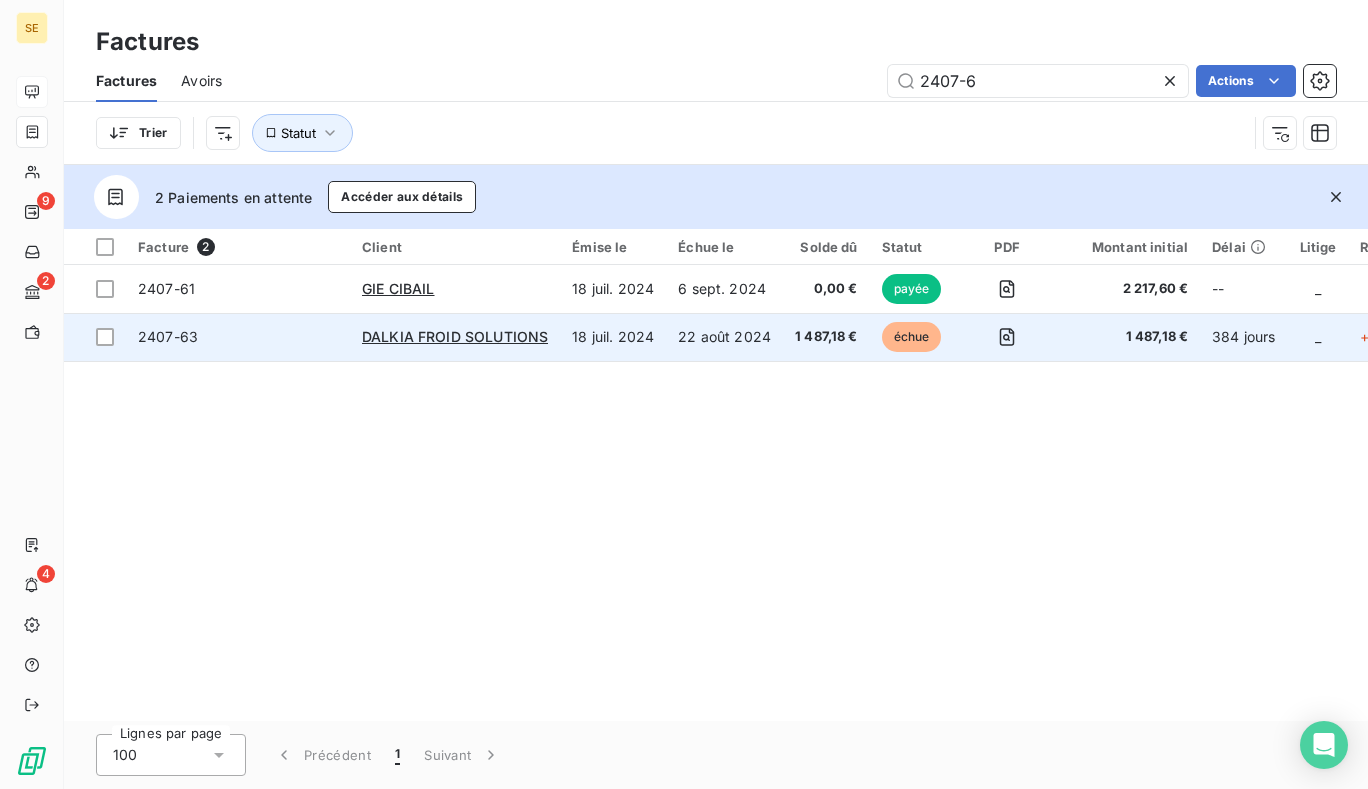 click on "2407-63" at bounding box center [238, 337] 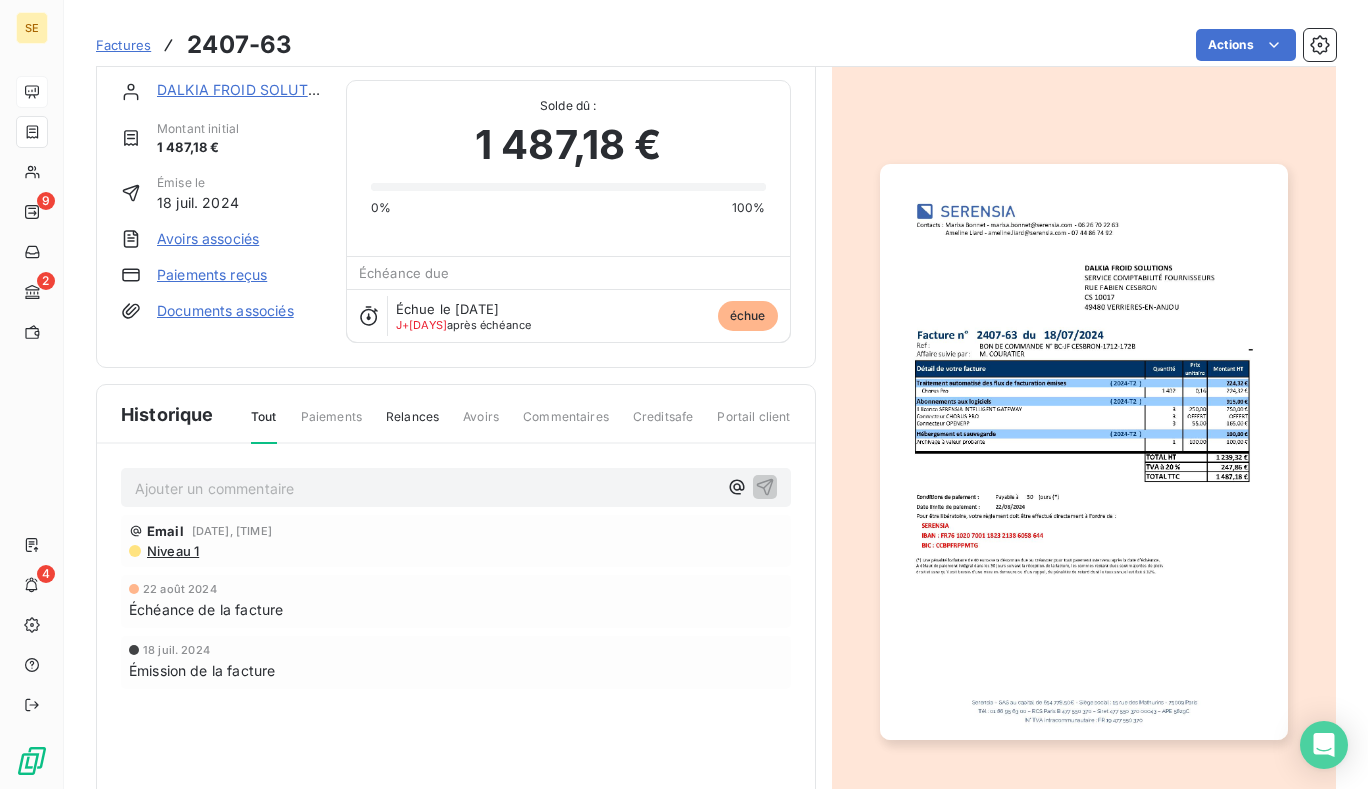 scroll, scrollTop: 1, scrollLeft: 0, axis: vertical 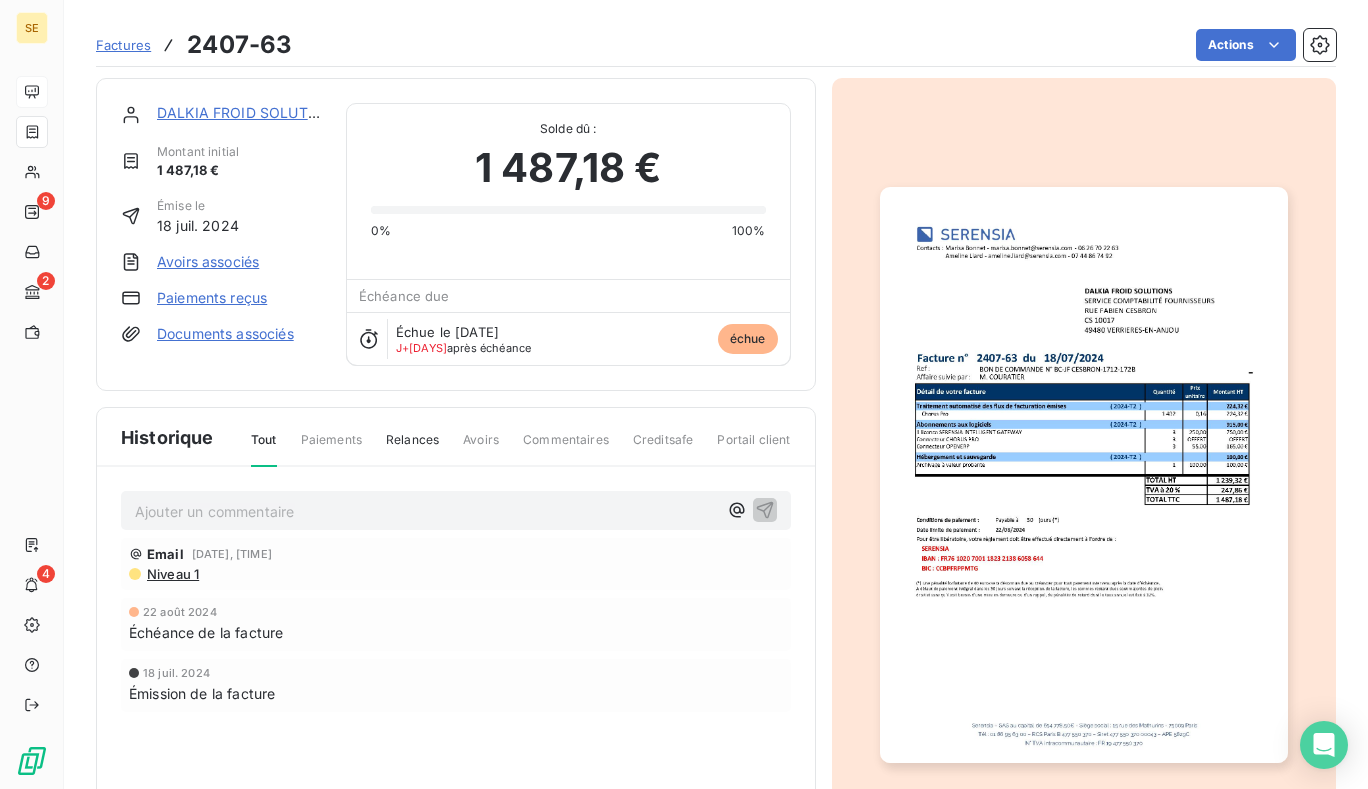 click on "Paiements reçus" at bounding box center [212, 298] 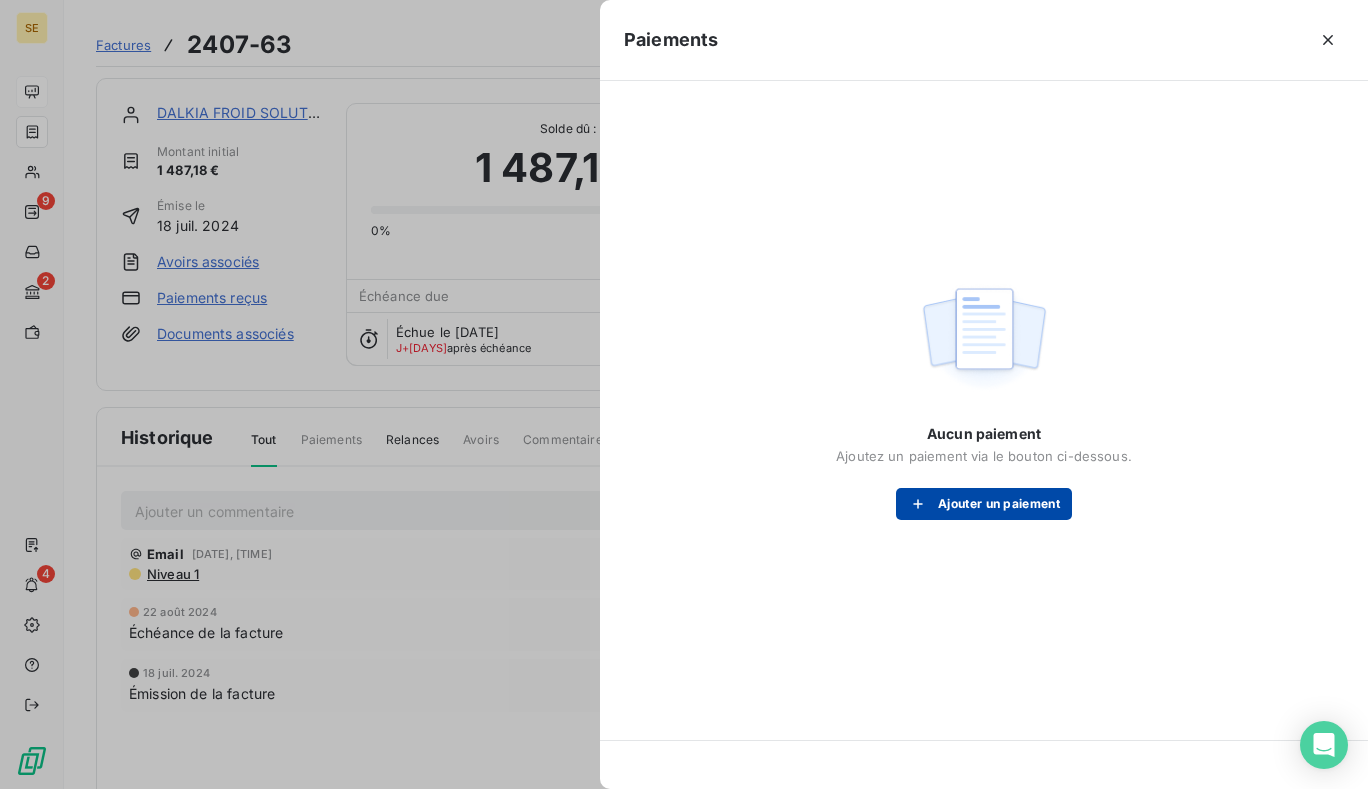 click on "Ajouter un paiement" at bounding box center [984, 504] 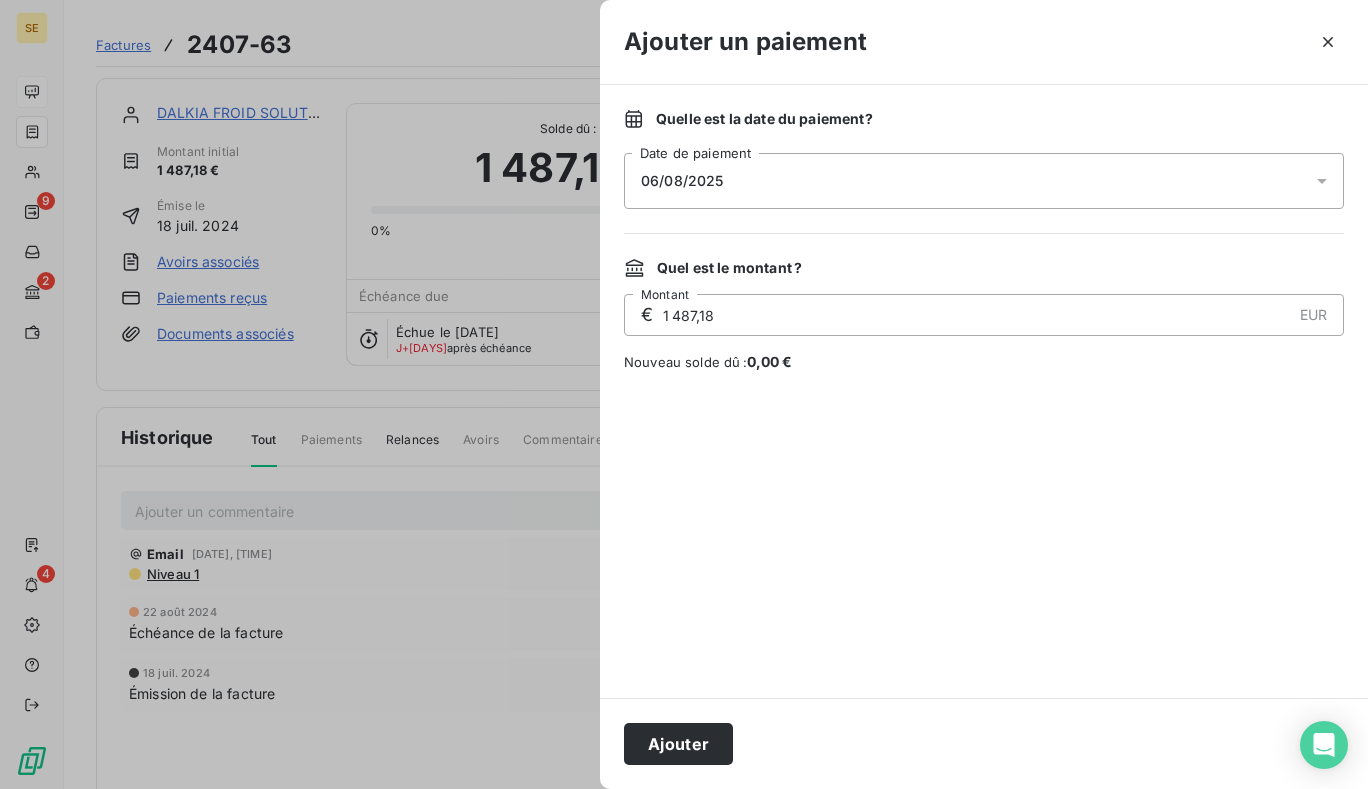 click on "06/08/2025" at bounding box center [984, 181] 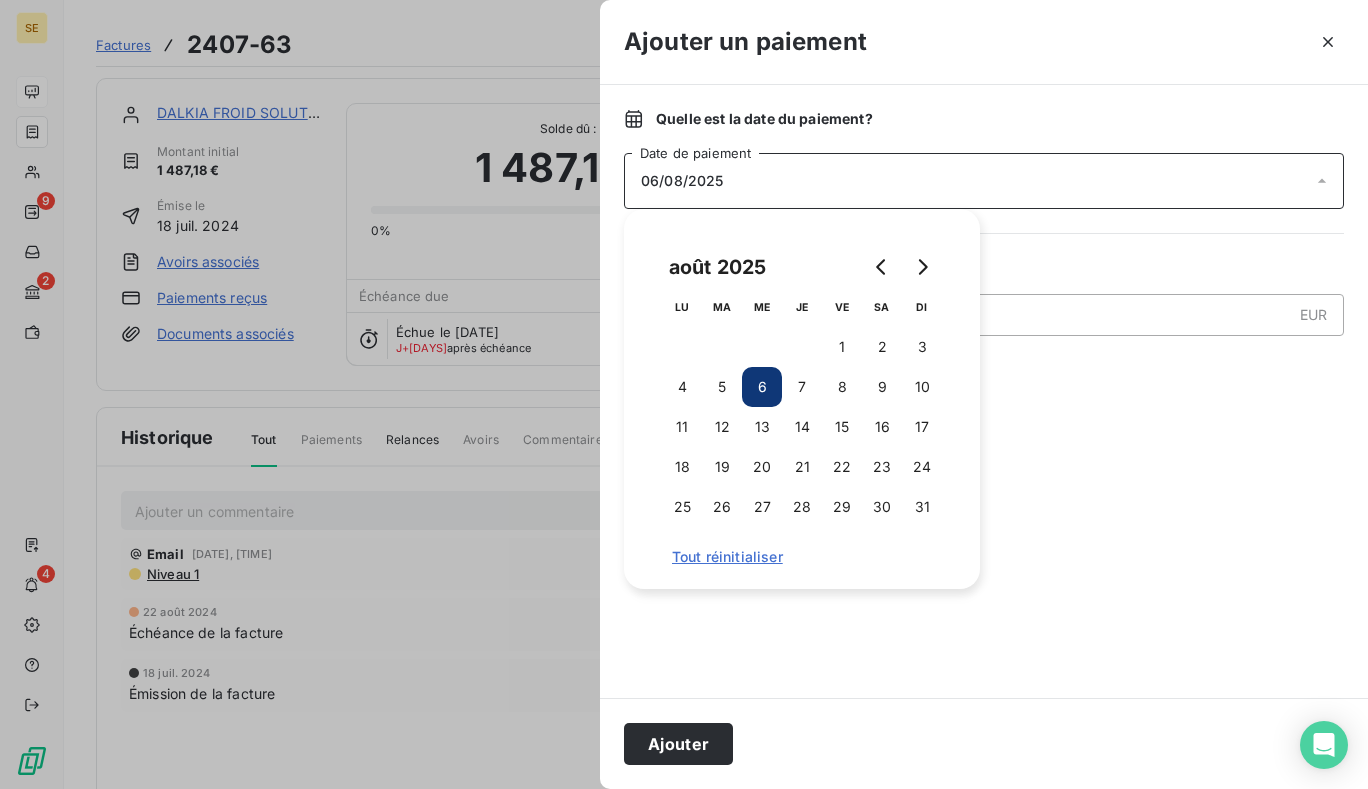 click on "août 2025" at bounding box center [717, 267] 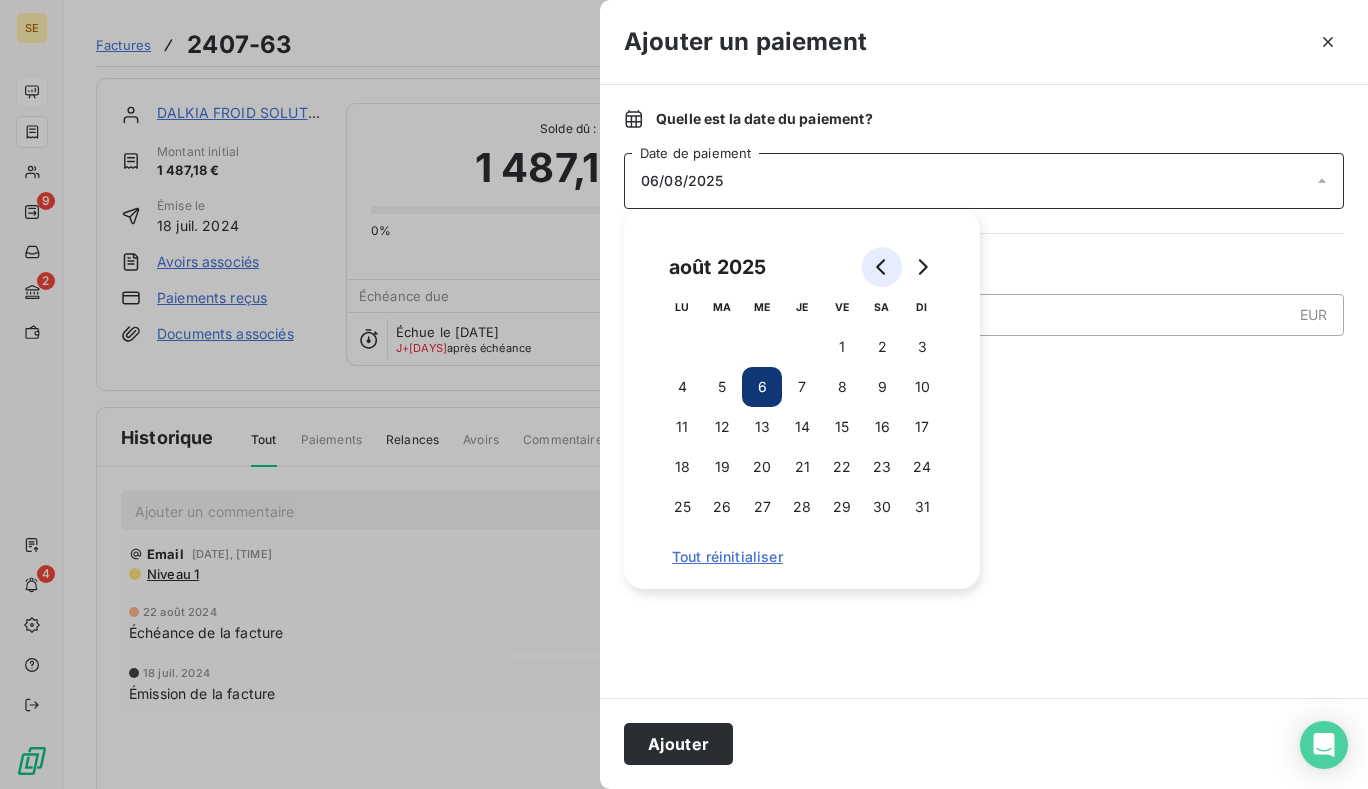 drag, startPoint x: 846, startPoint y: 261, endPoint x: 879, endPoint y: 262, distance: 33.01515 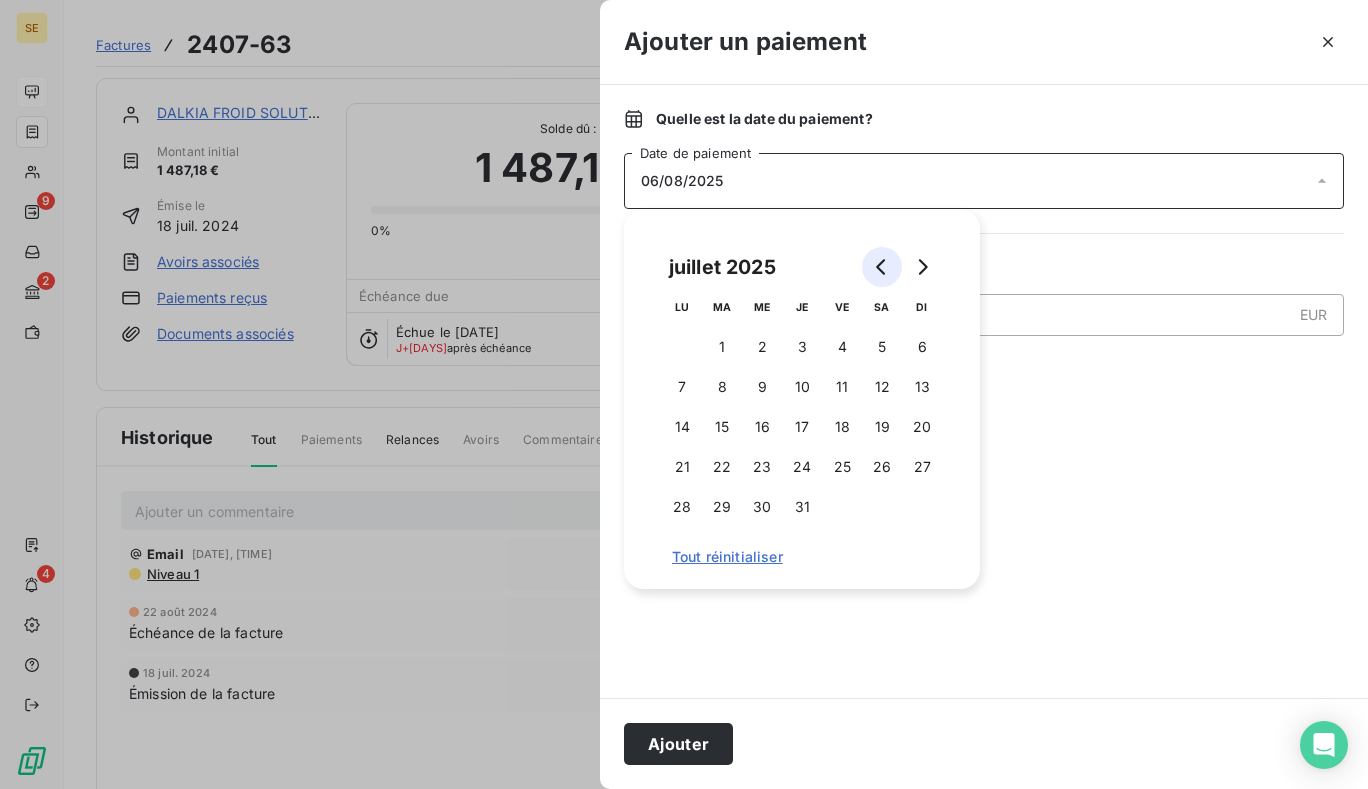 click 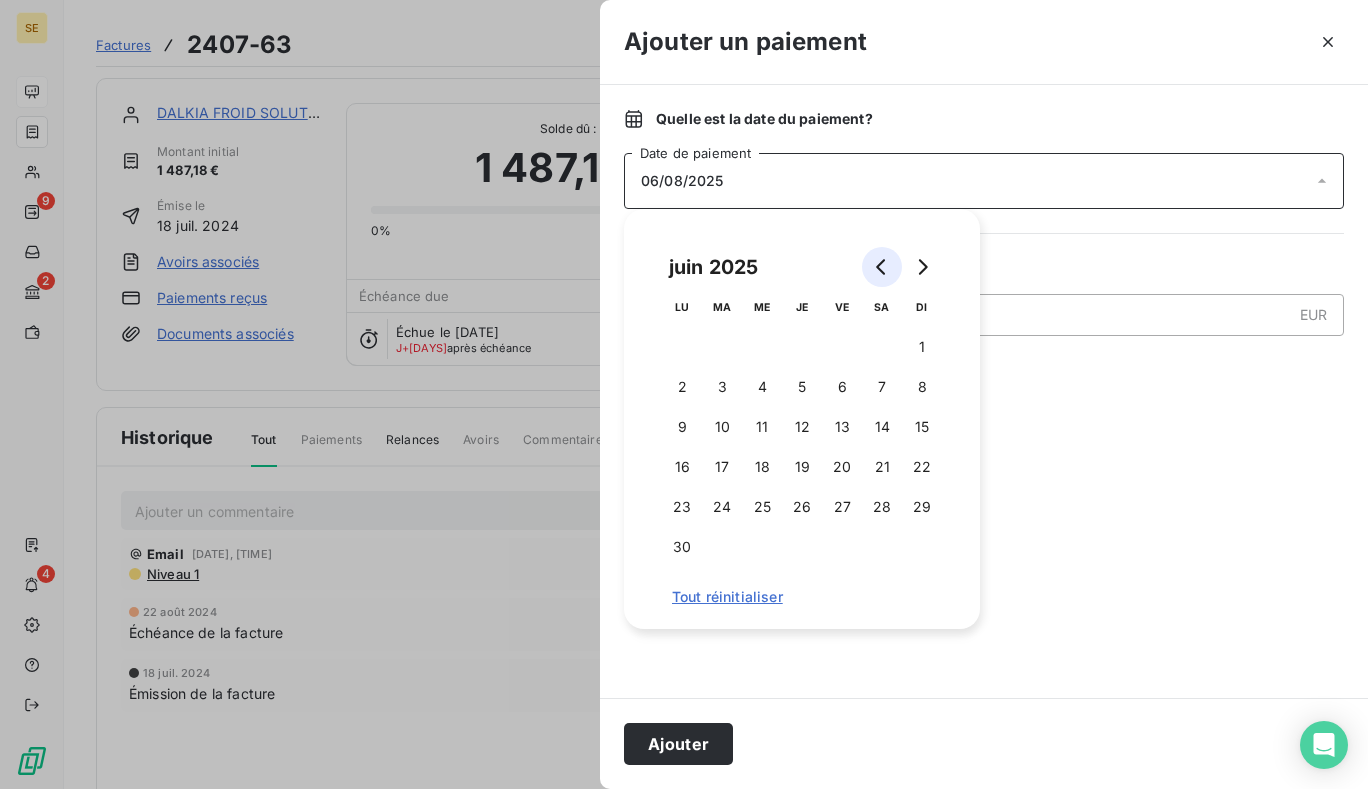 click 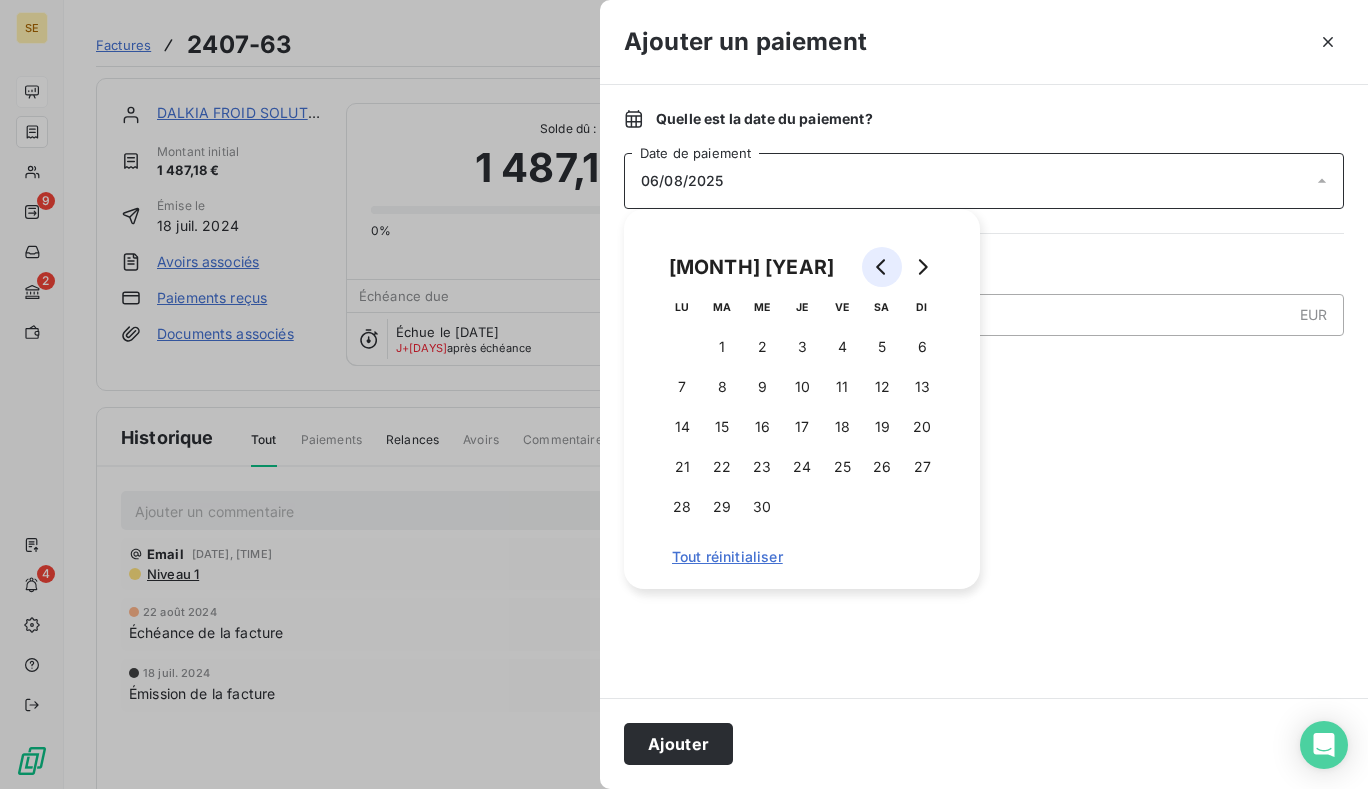 click 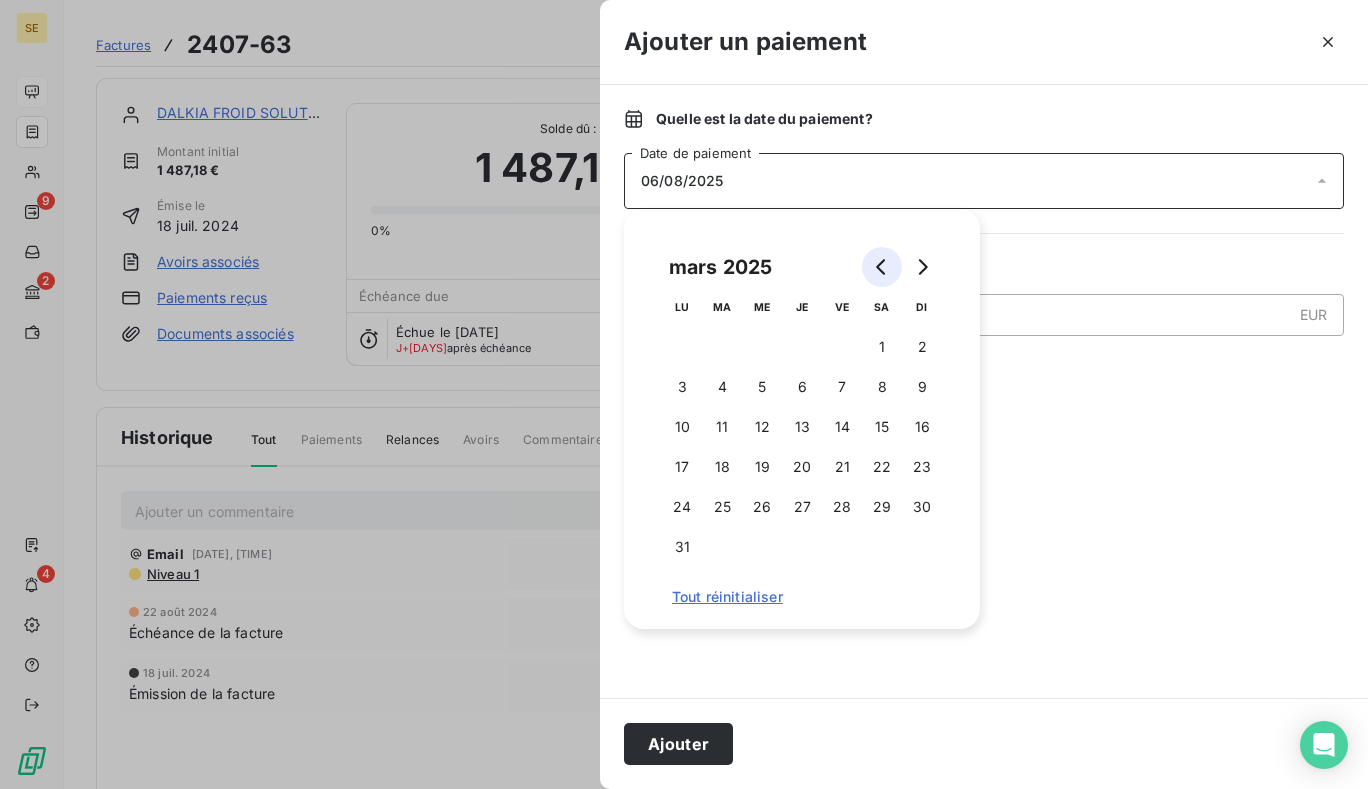 click 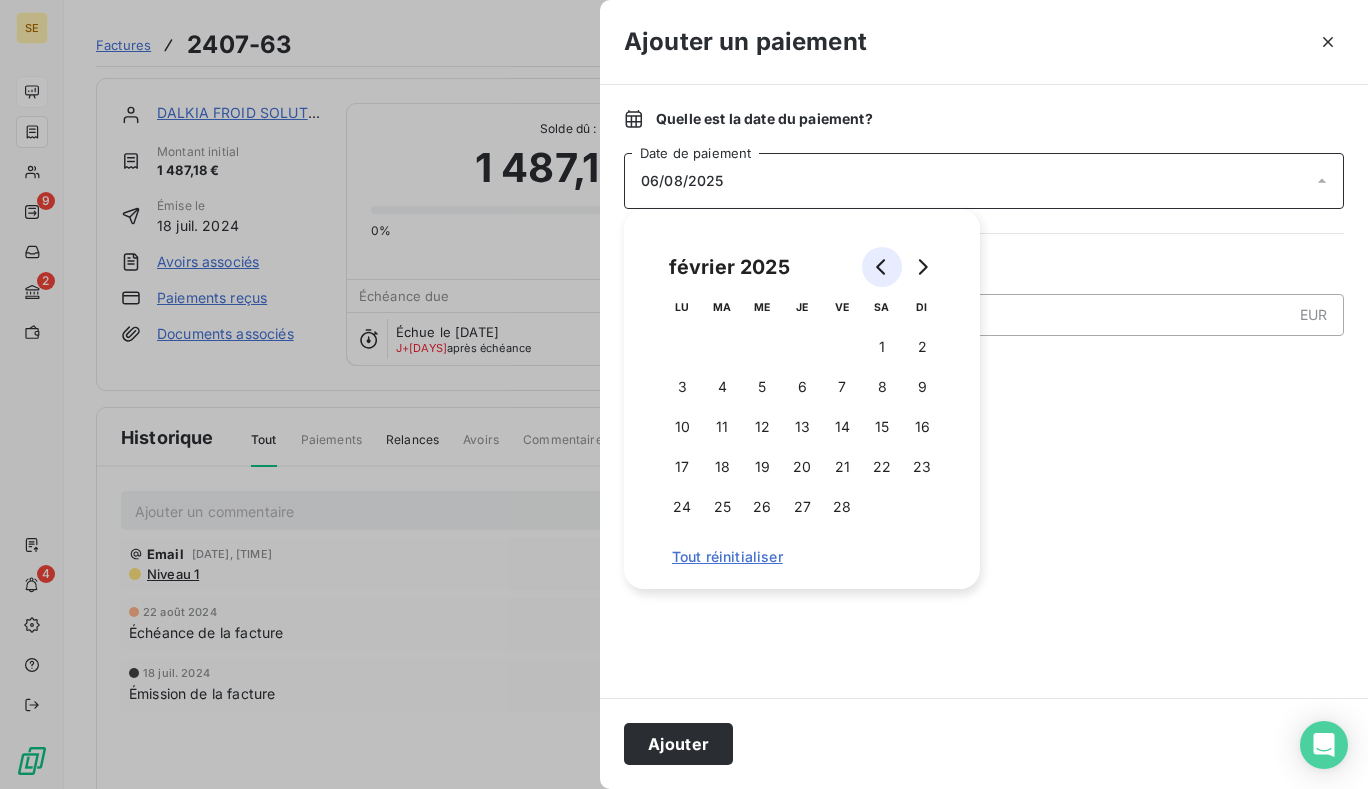 click 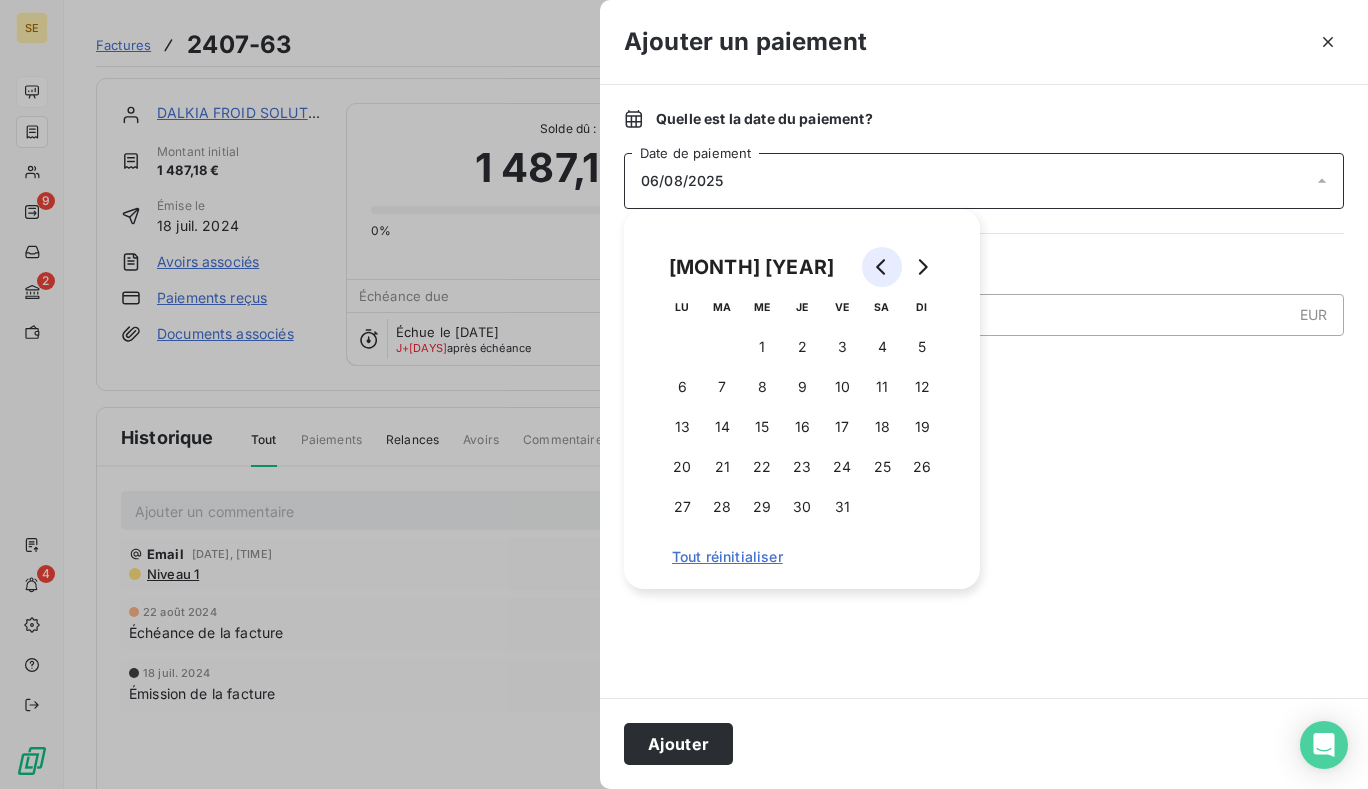 click 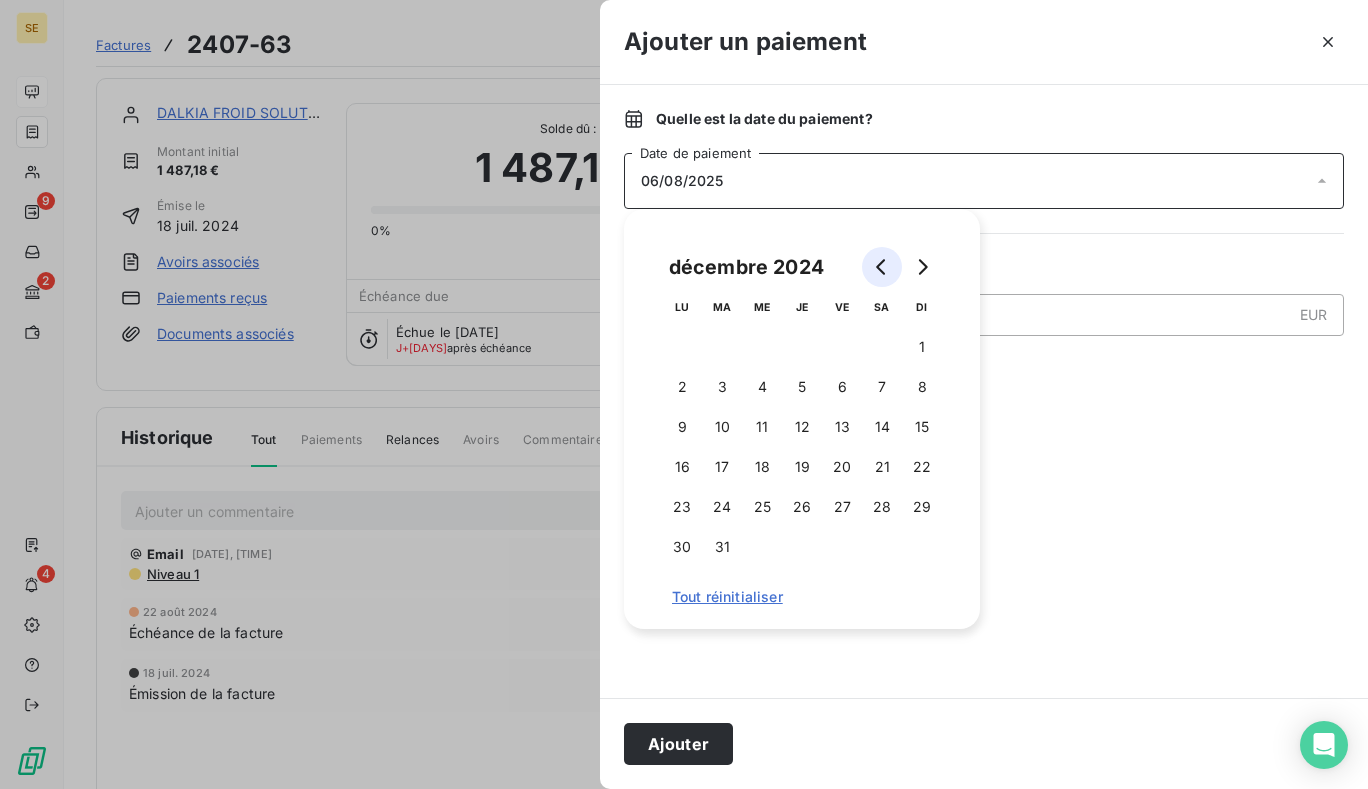 click 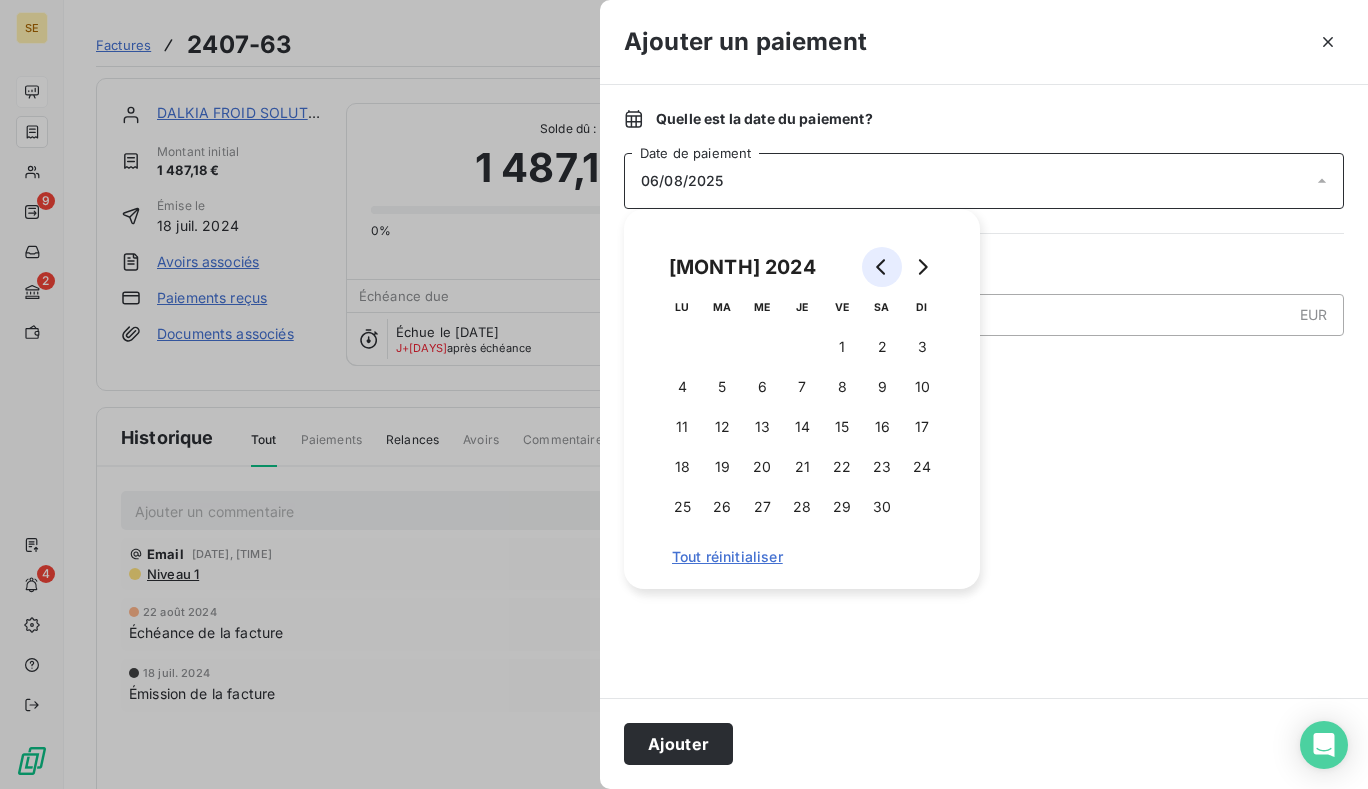 click 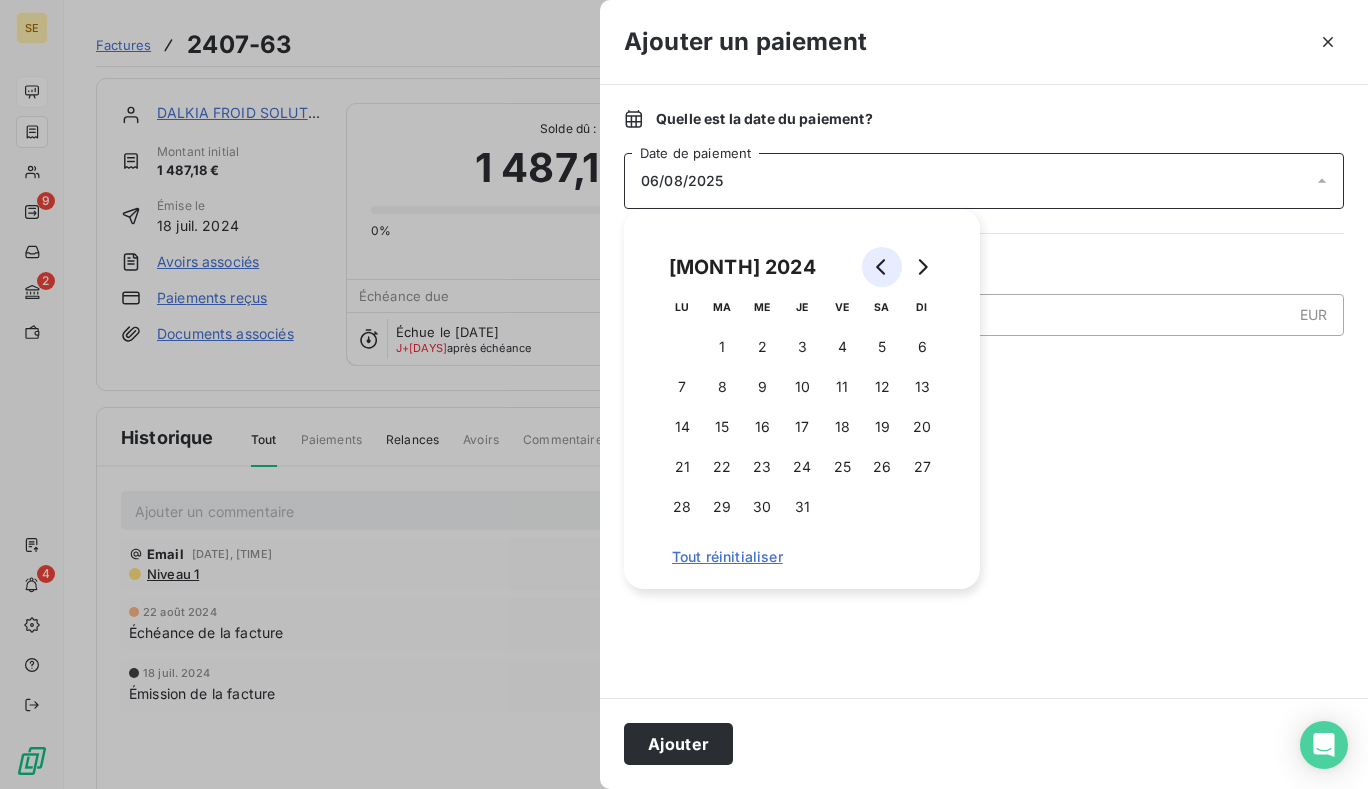 click 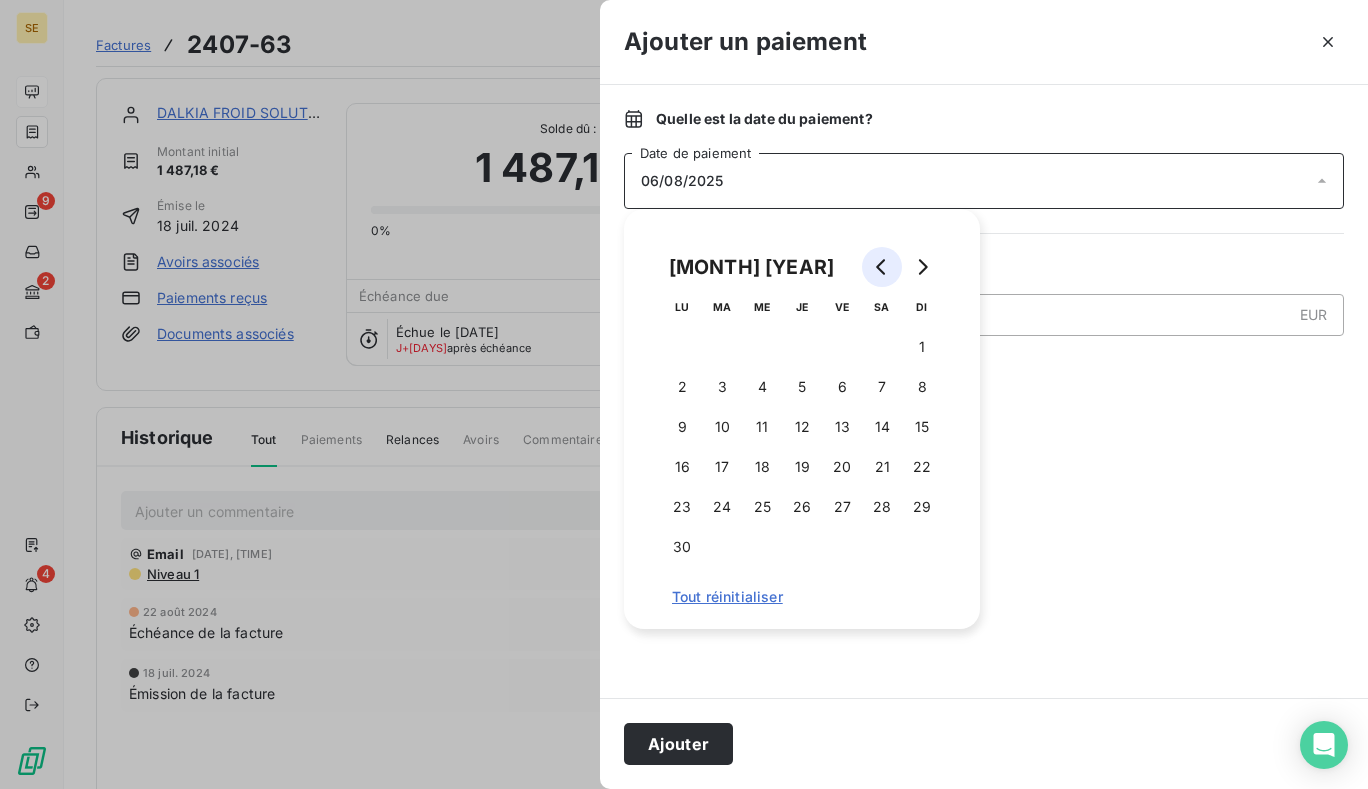 click 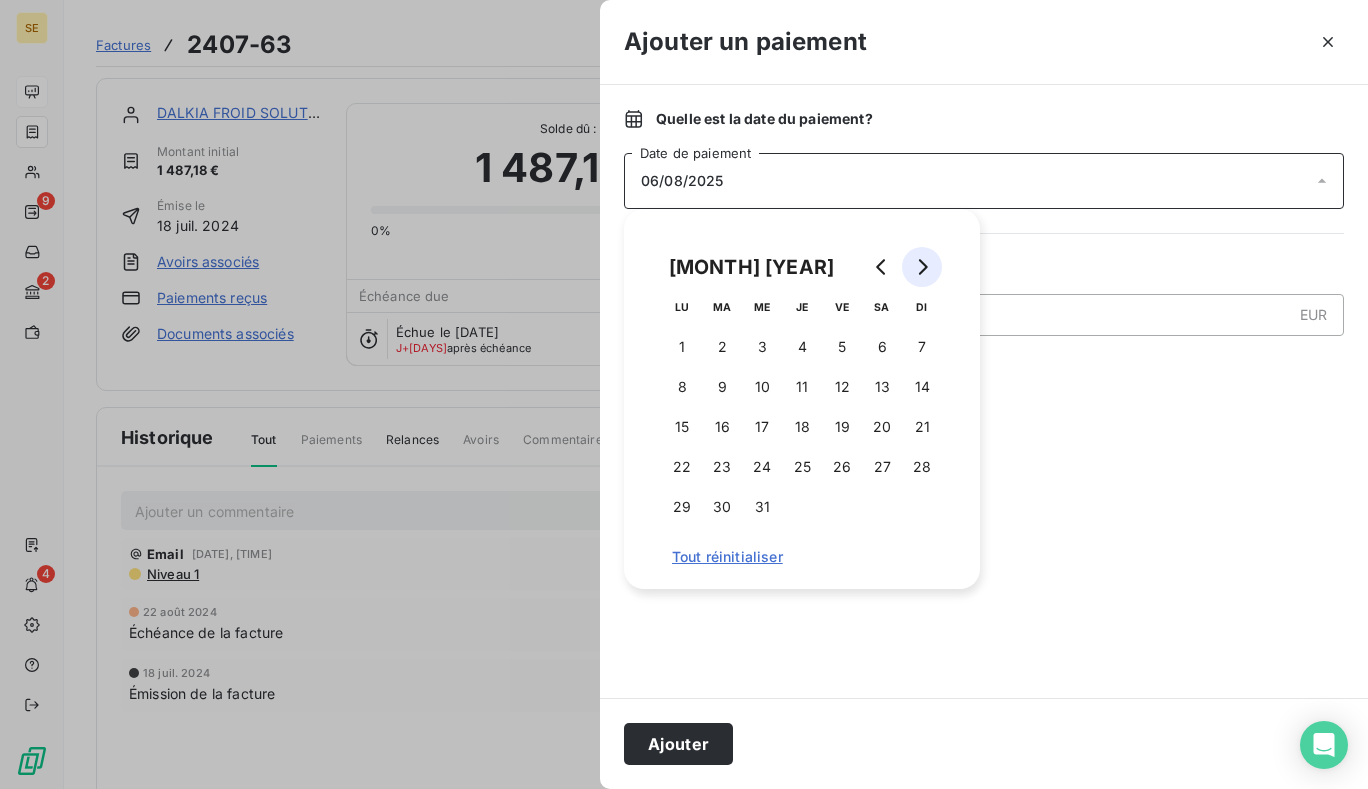 click 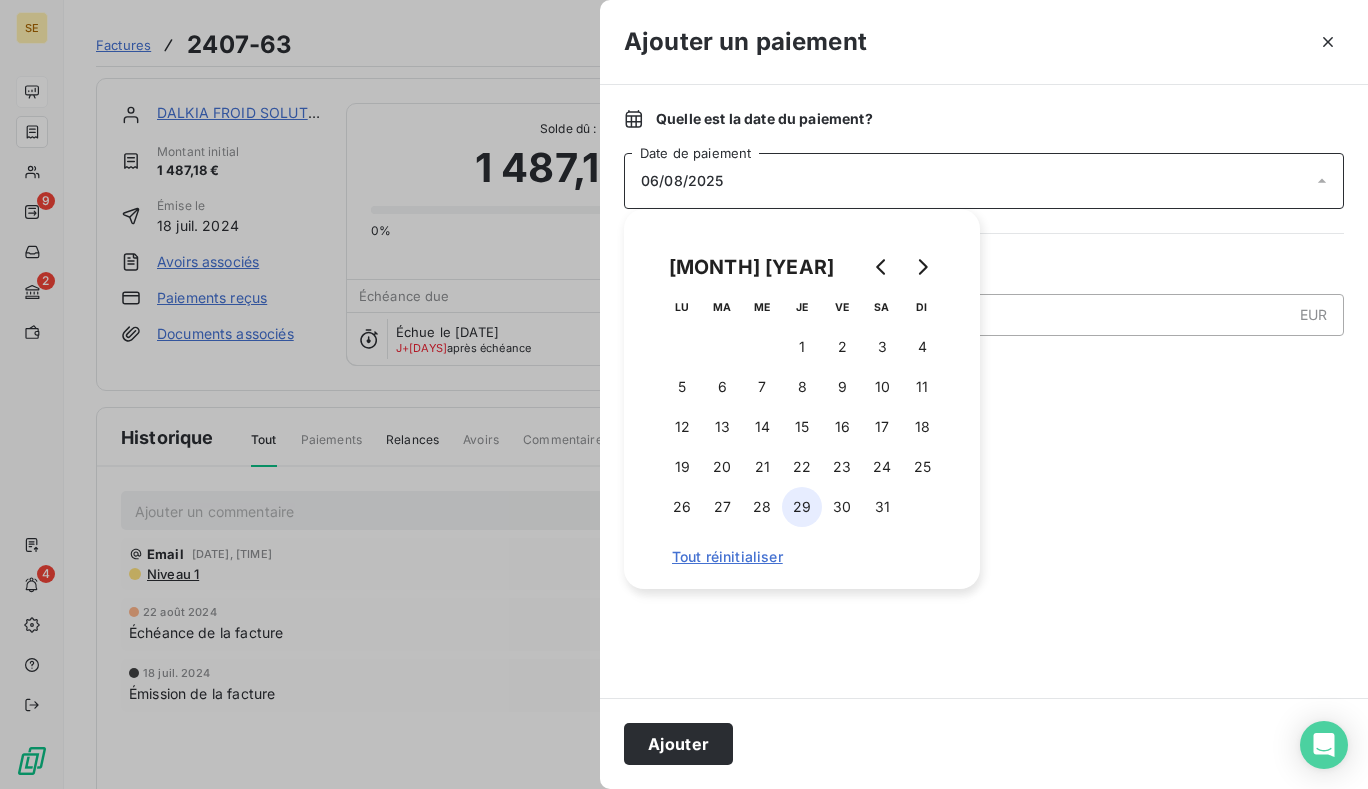 click on "29" at bounding box center (802, 507) 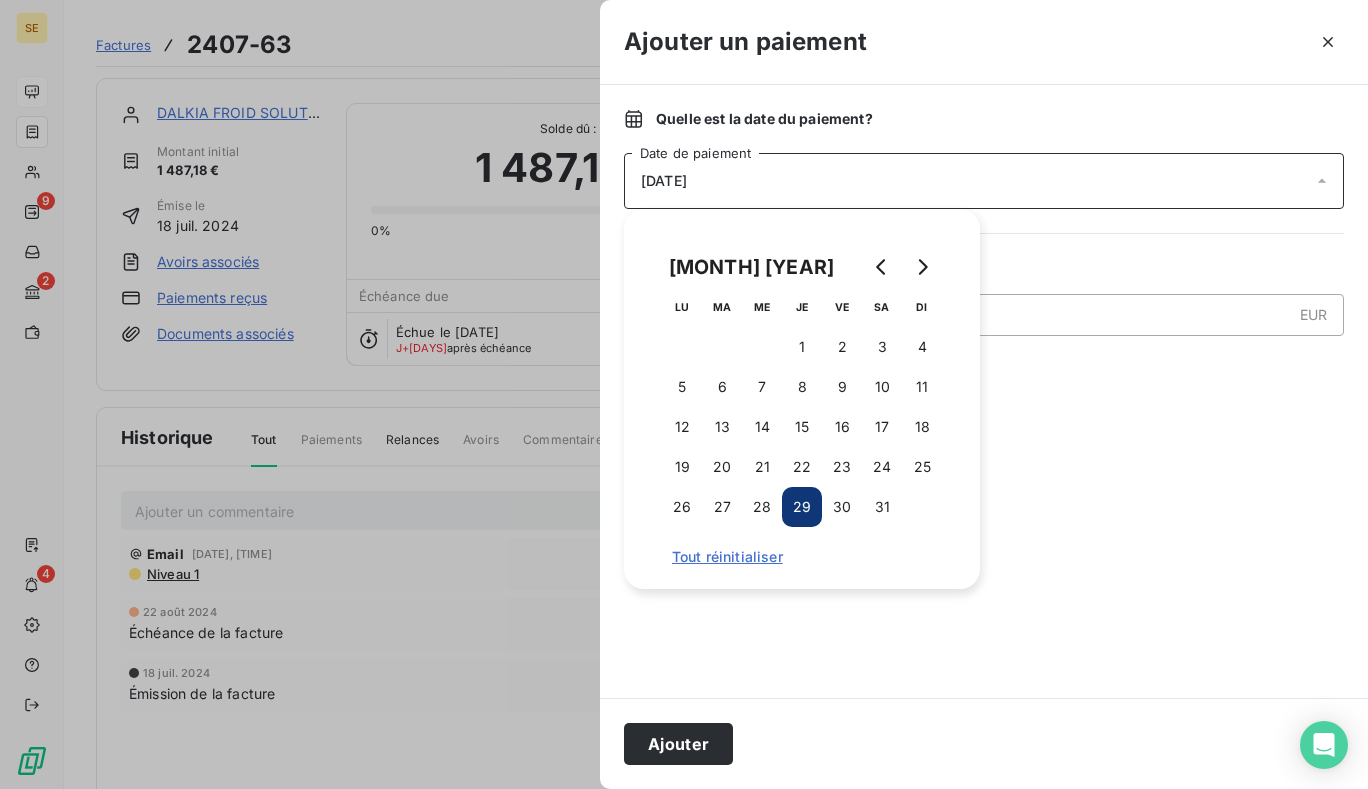 click at bounding box center (984, 535) 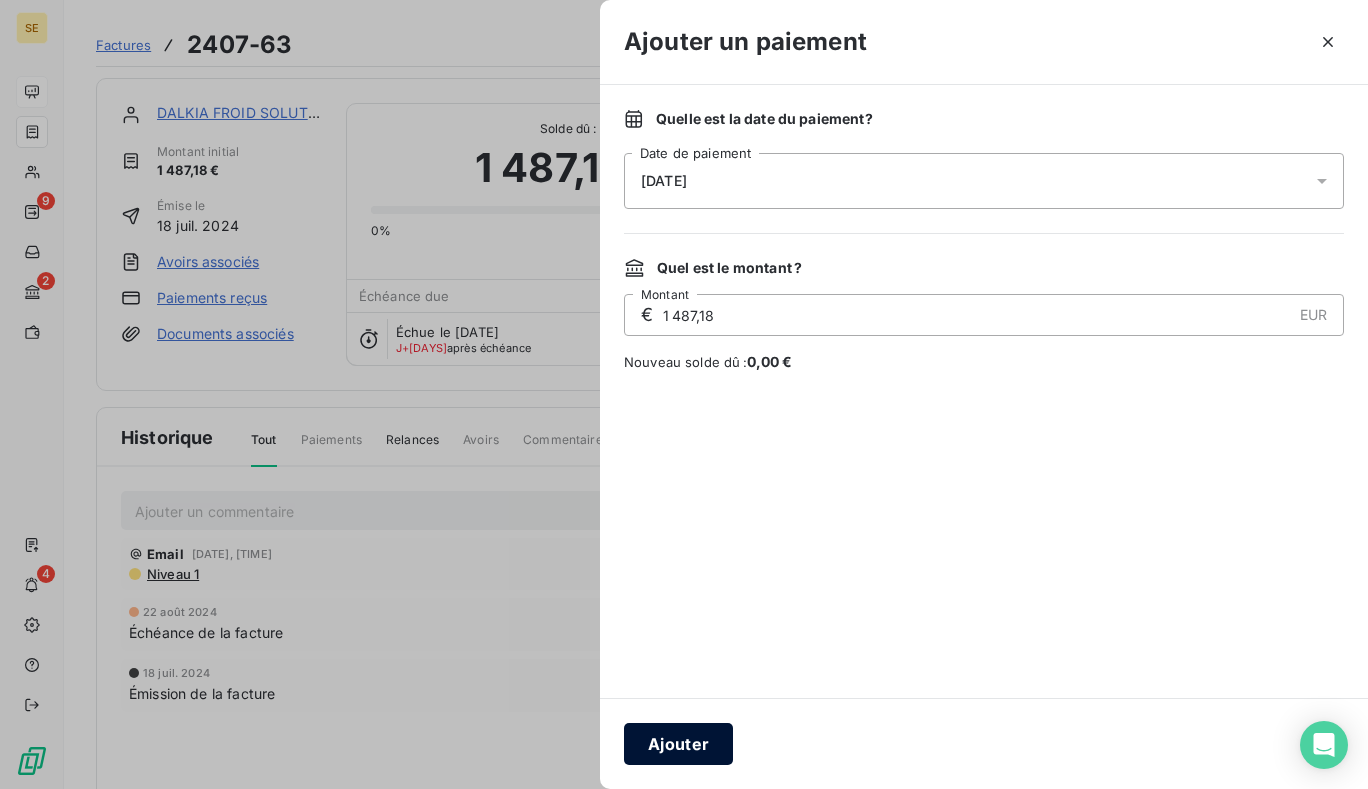 click on "Ajouter" at bounding box center (678, 744) 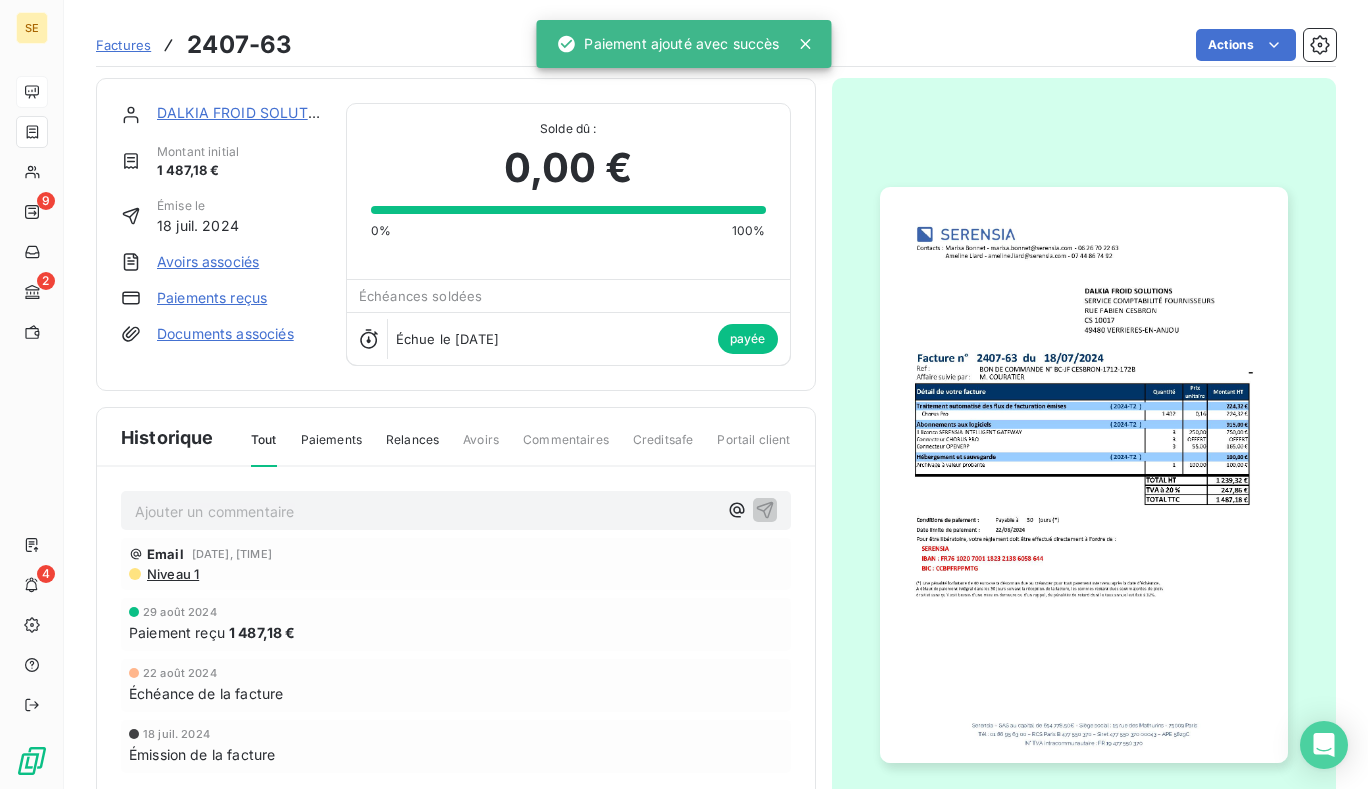 click on "Ajouter un commentaire ﻿" at bounding box center [456, 510] 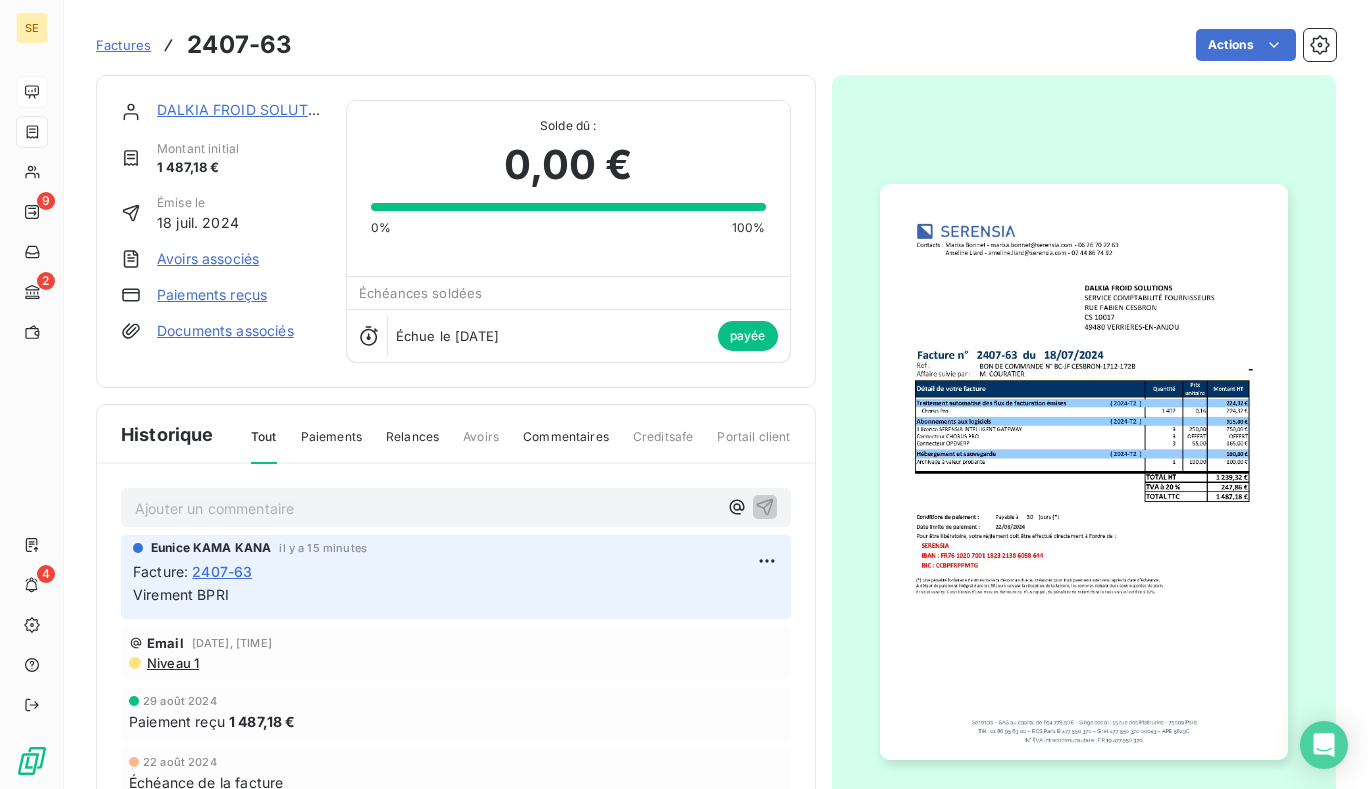 scroll, scrollTop: 0, scrollLeft: 0, axis: both 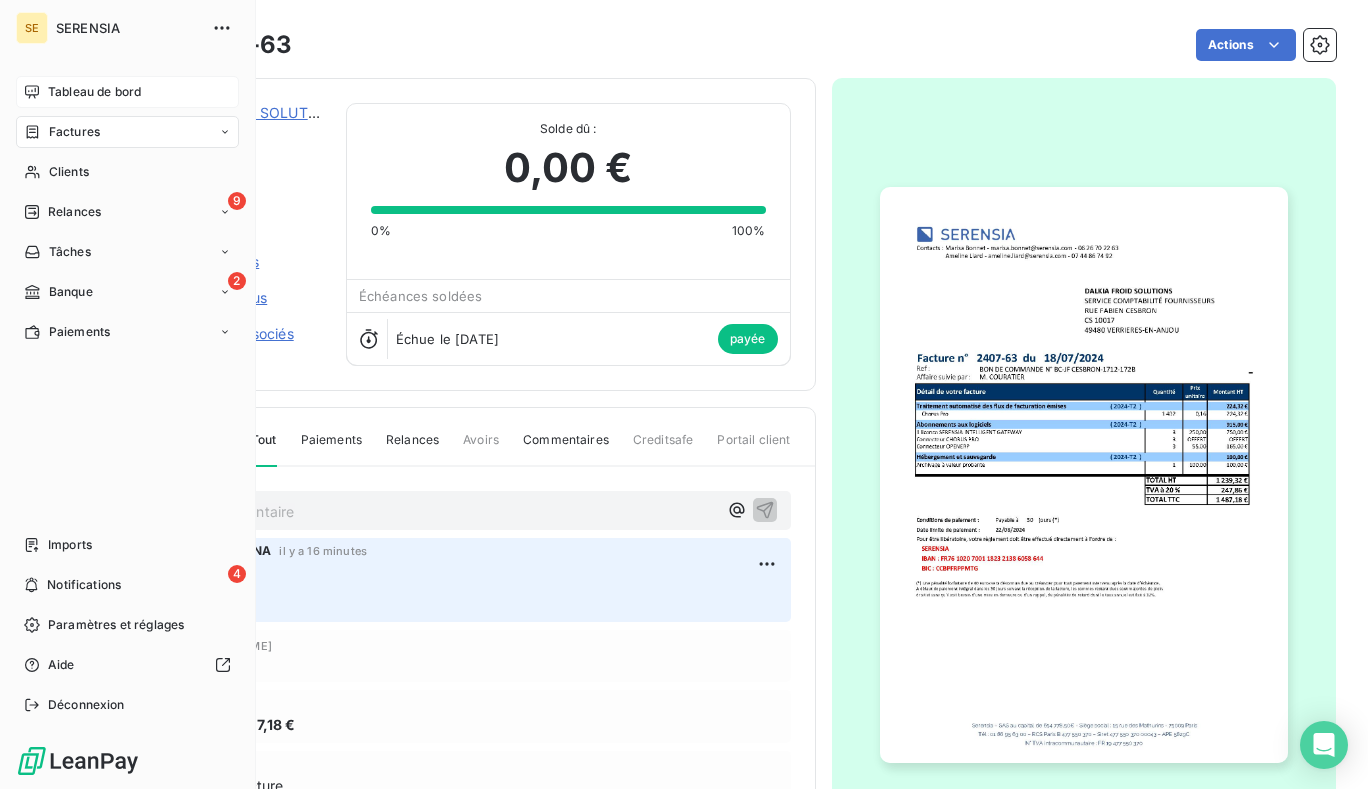 click on "Factures" at bounding box center (74, 132) 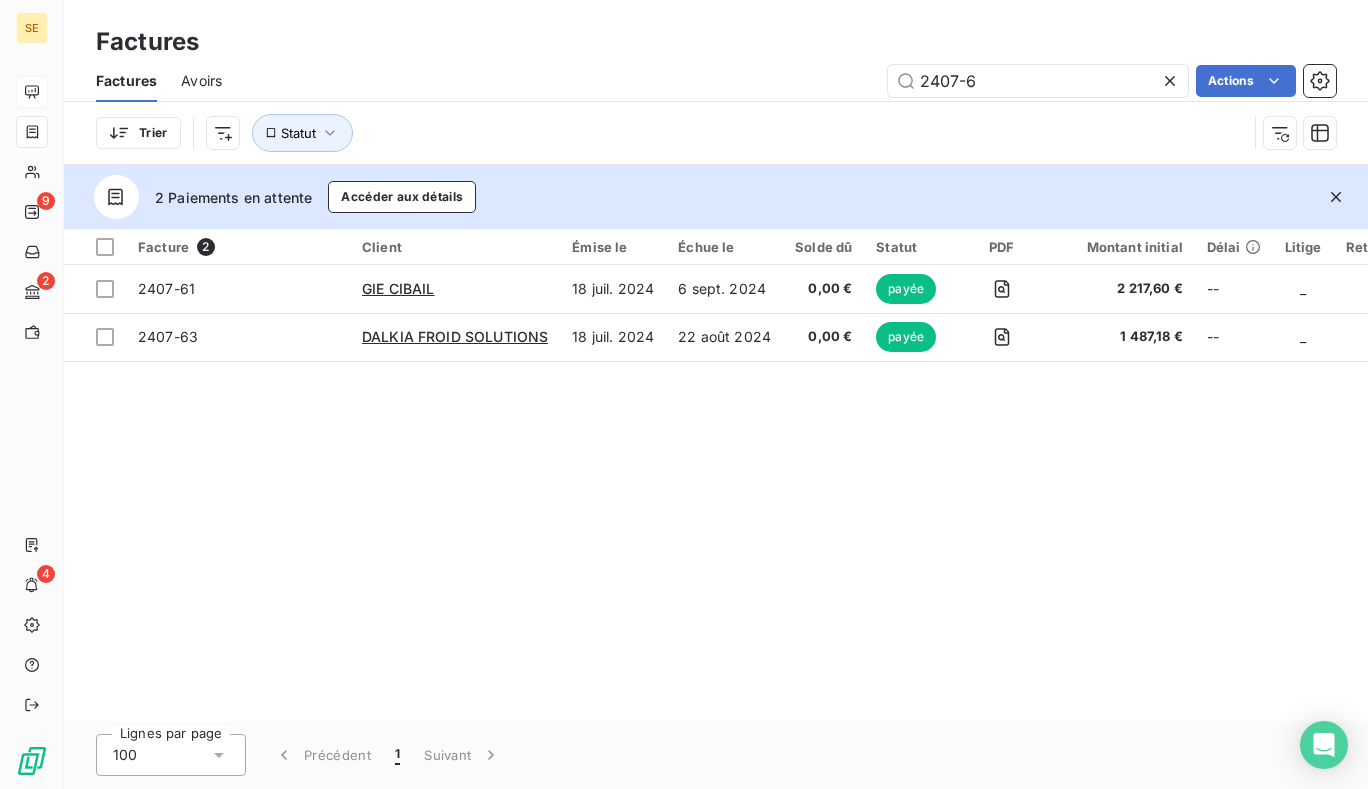 click 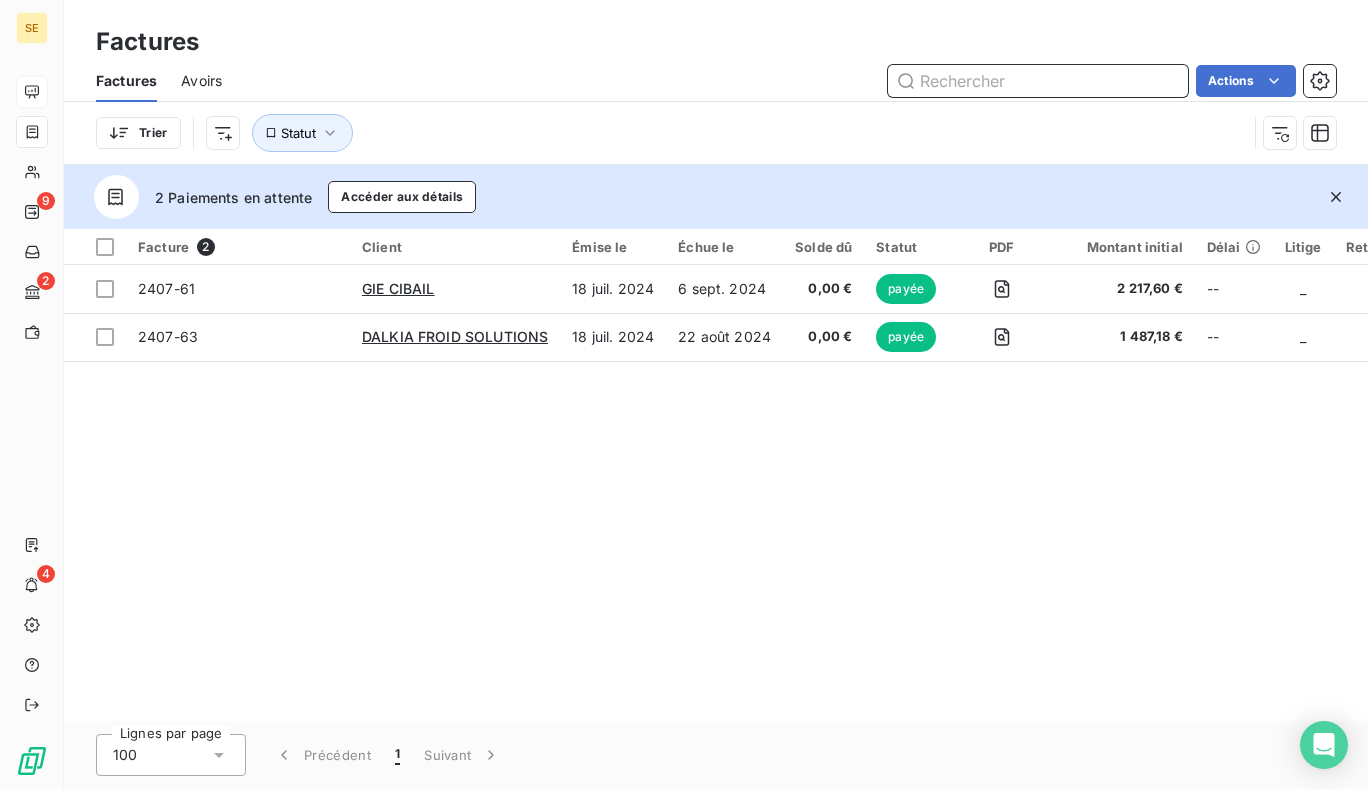 click at bounding box center (1038, 81) 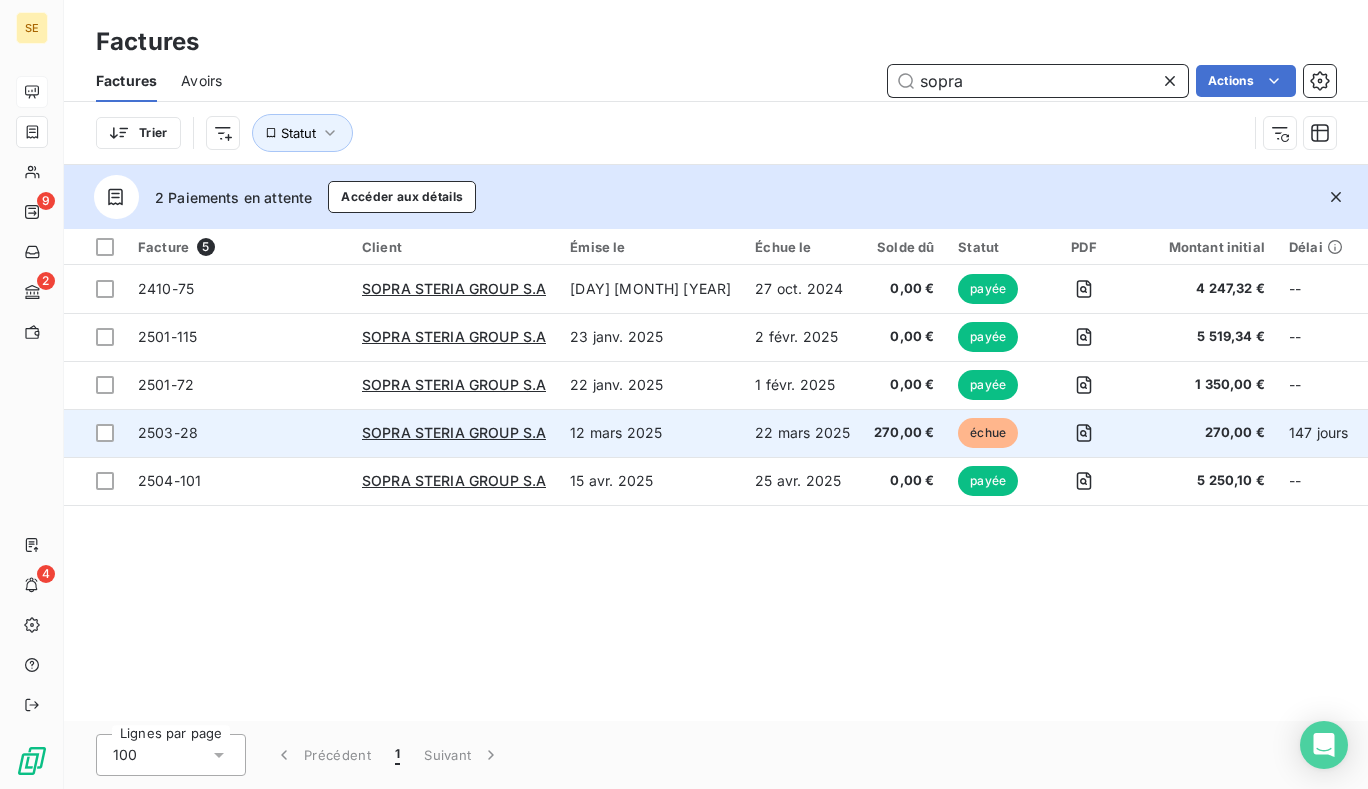 type on "sopra" 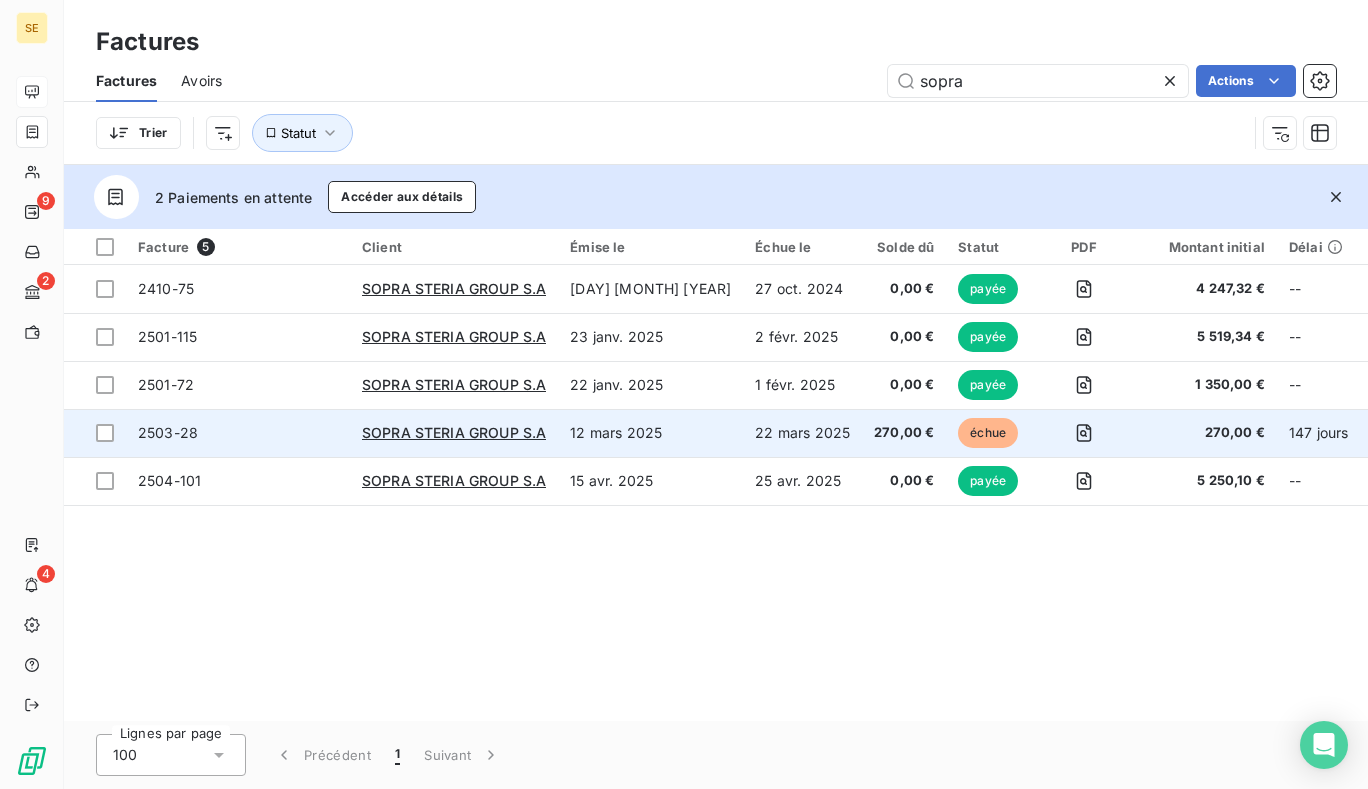 click on "2503-28" at bounding box center [238, 433] 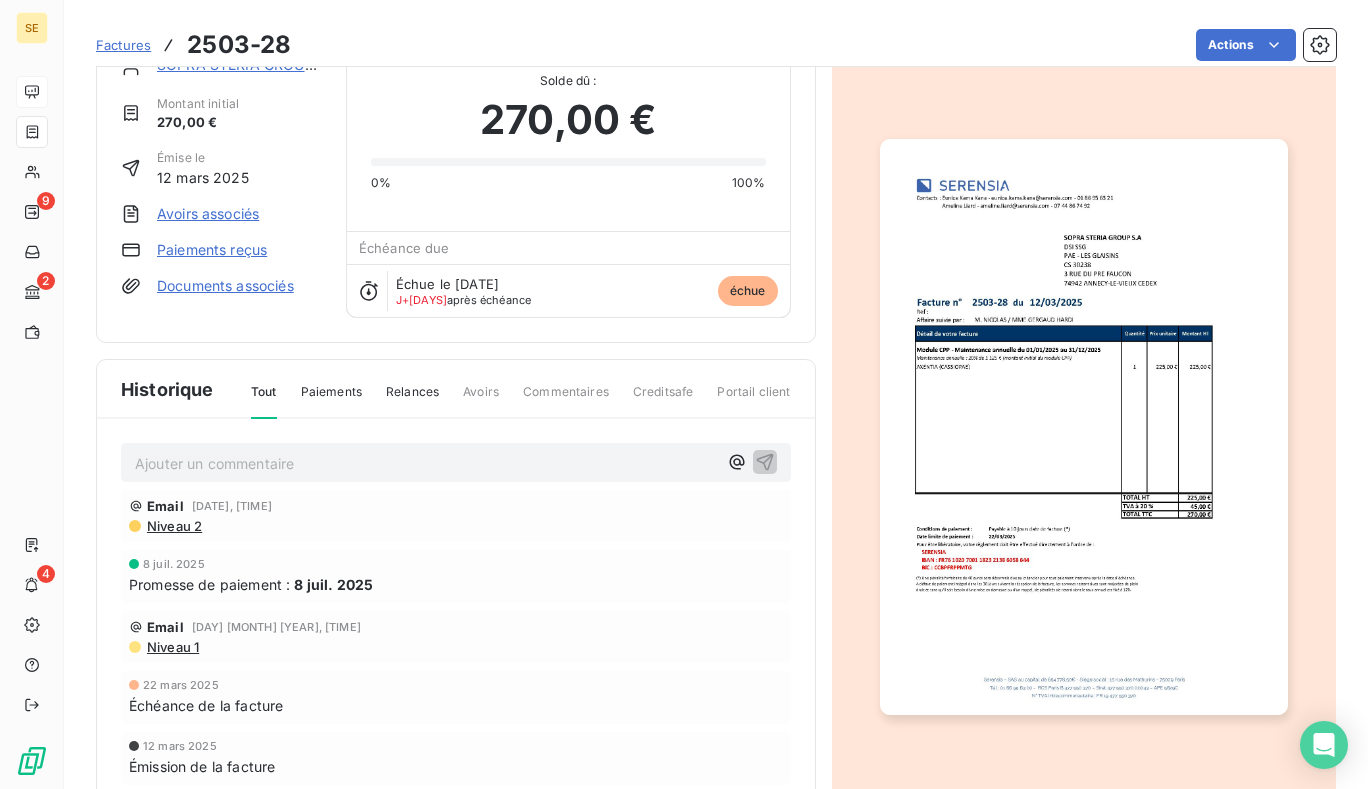 scroll, scrollTop: 0, scrollLeft: 0, axis: both 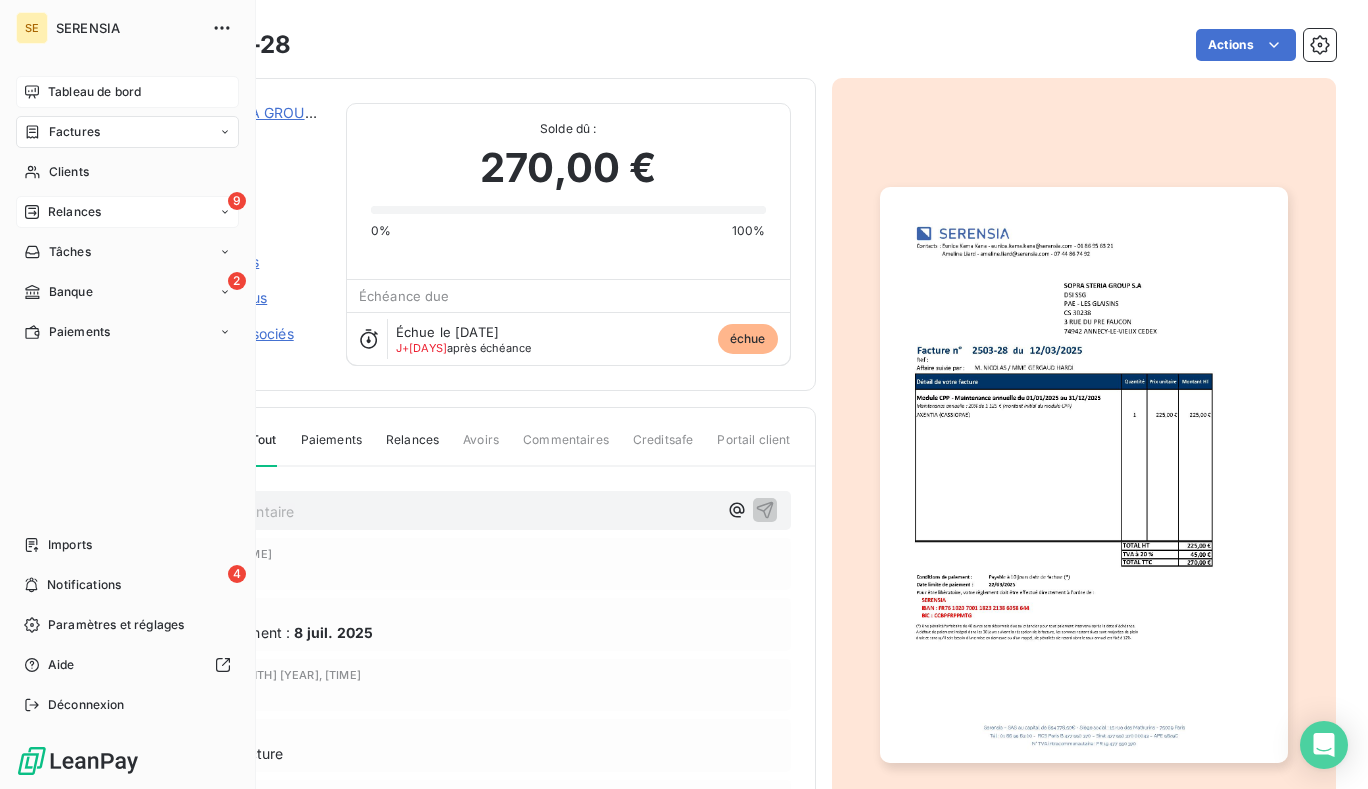 click on "9 Relances" at bounding box center (127, 212) 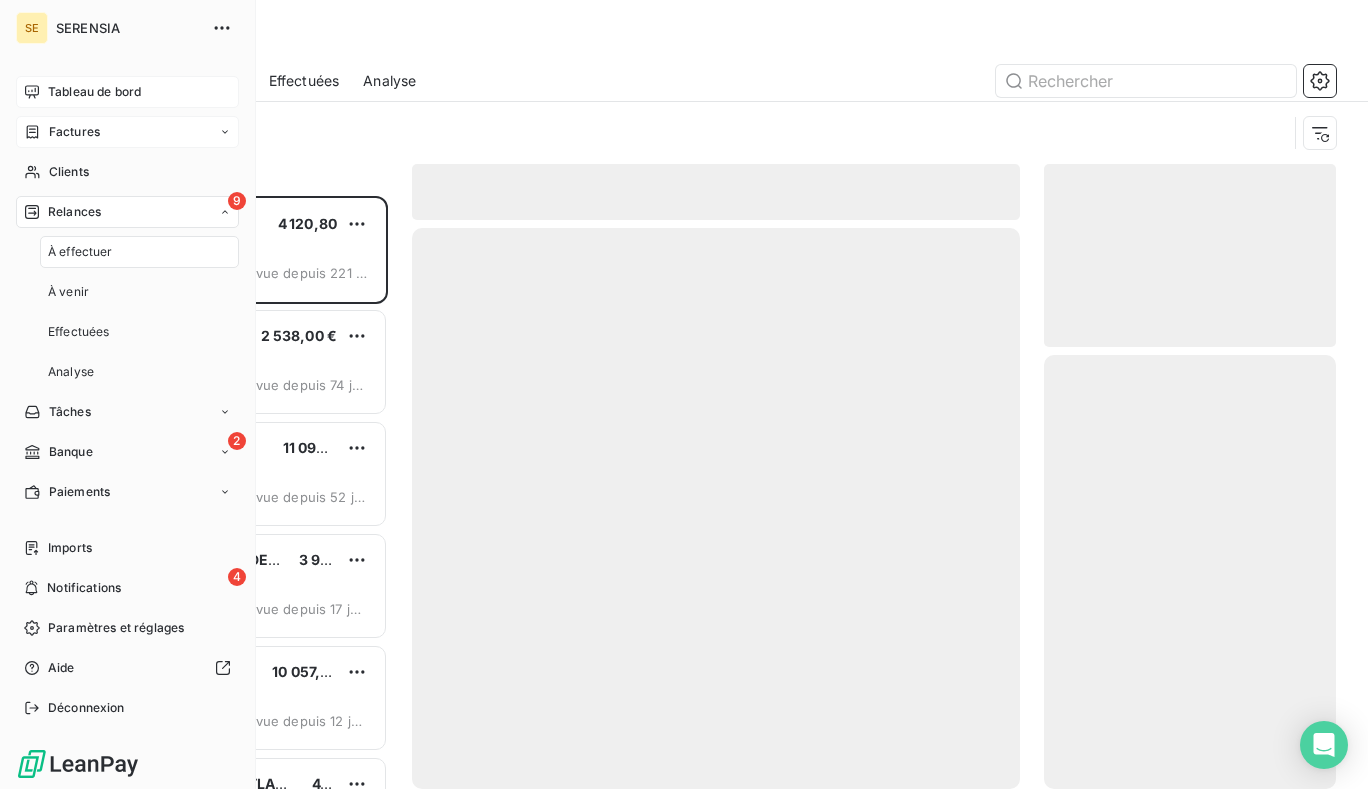 scroll, scrollTop: 16, scrollLeft: 16, axis: both 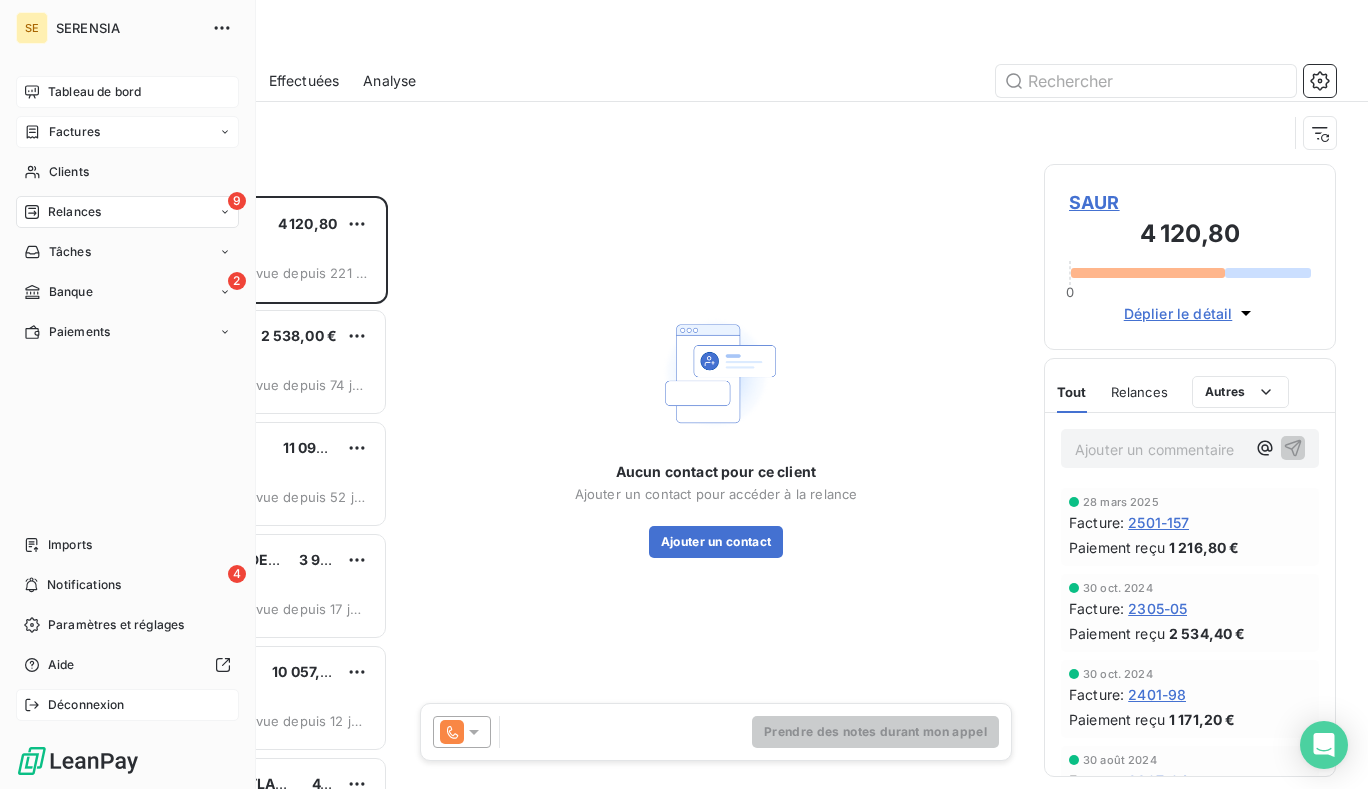 click on "Déconnexion" at bounding box center [127, 705] 